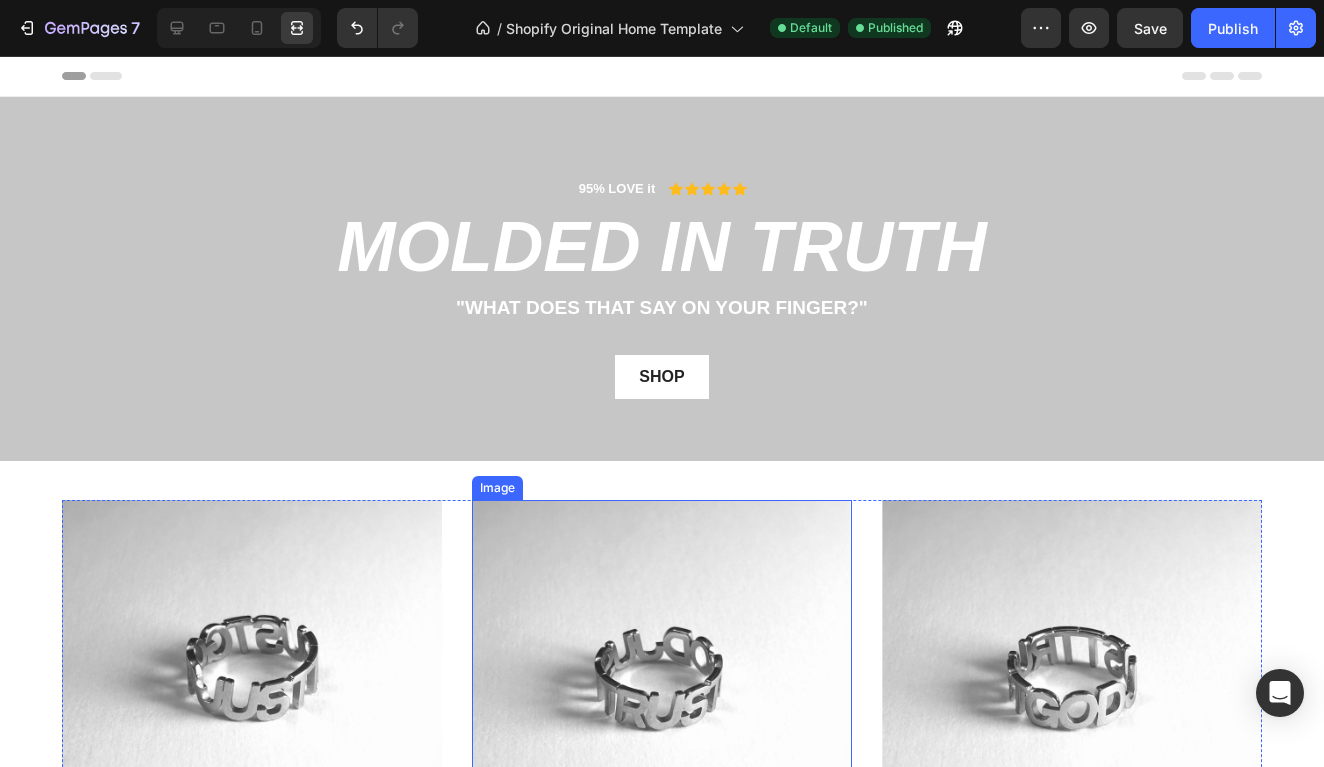 scroll, scrollTop: 0, scrollLeft: 0, axis: both 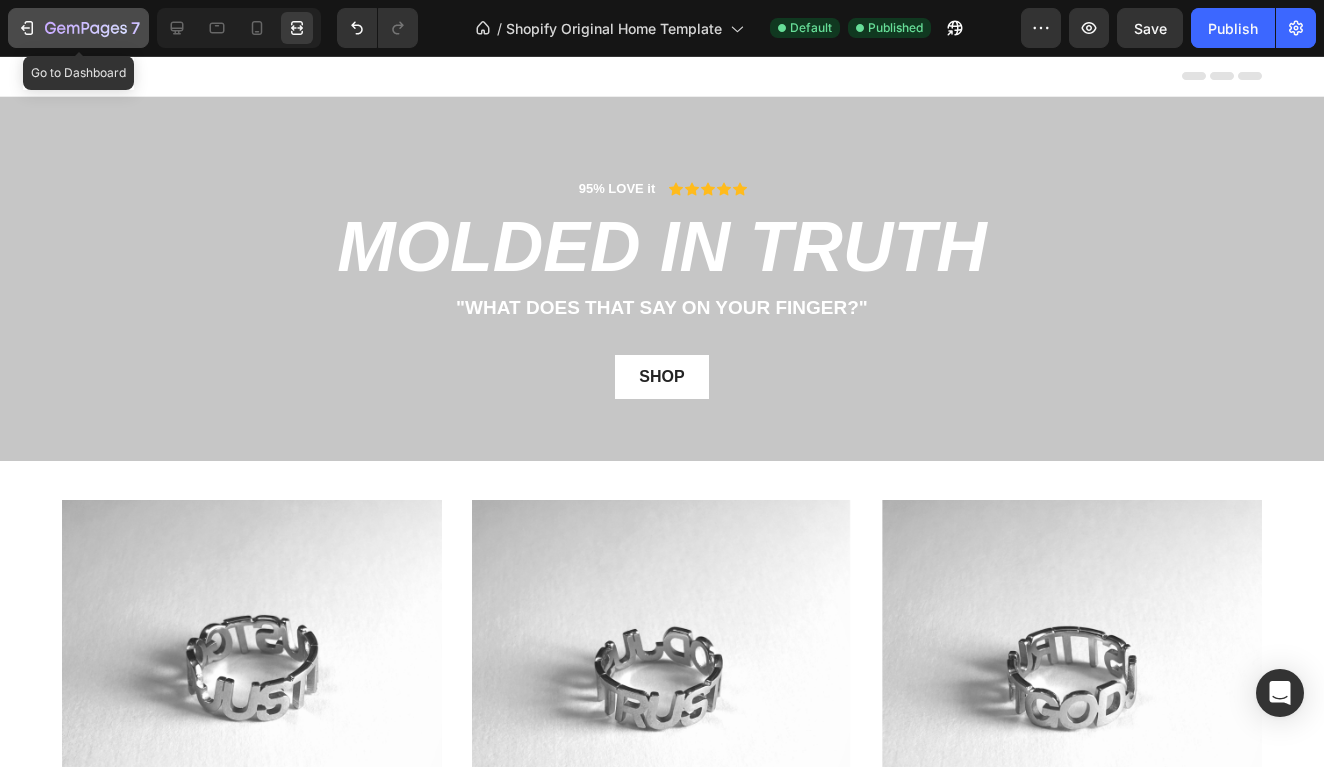 click 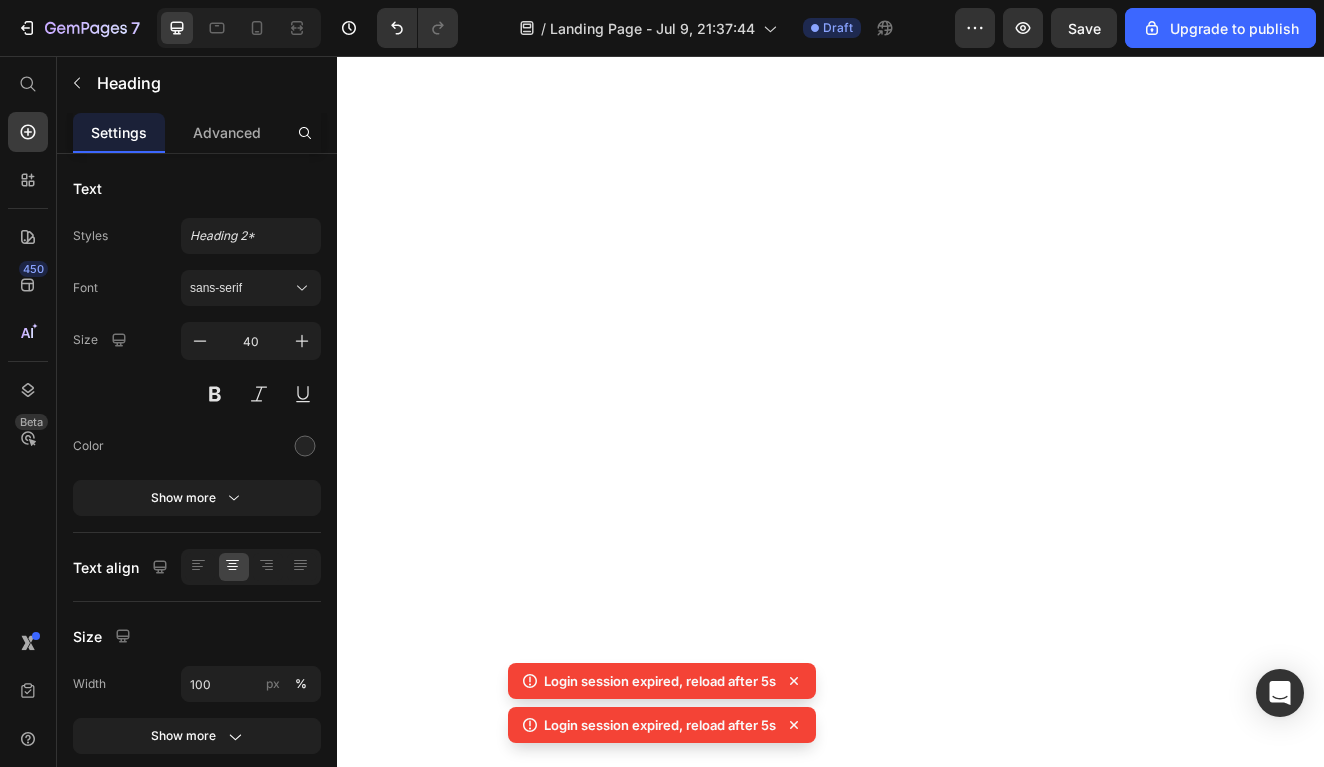 scroll, scrollTop: 0, scrollLeft: 0, axis: both 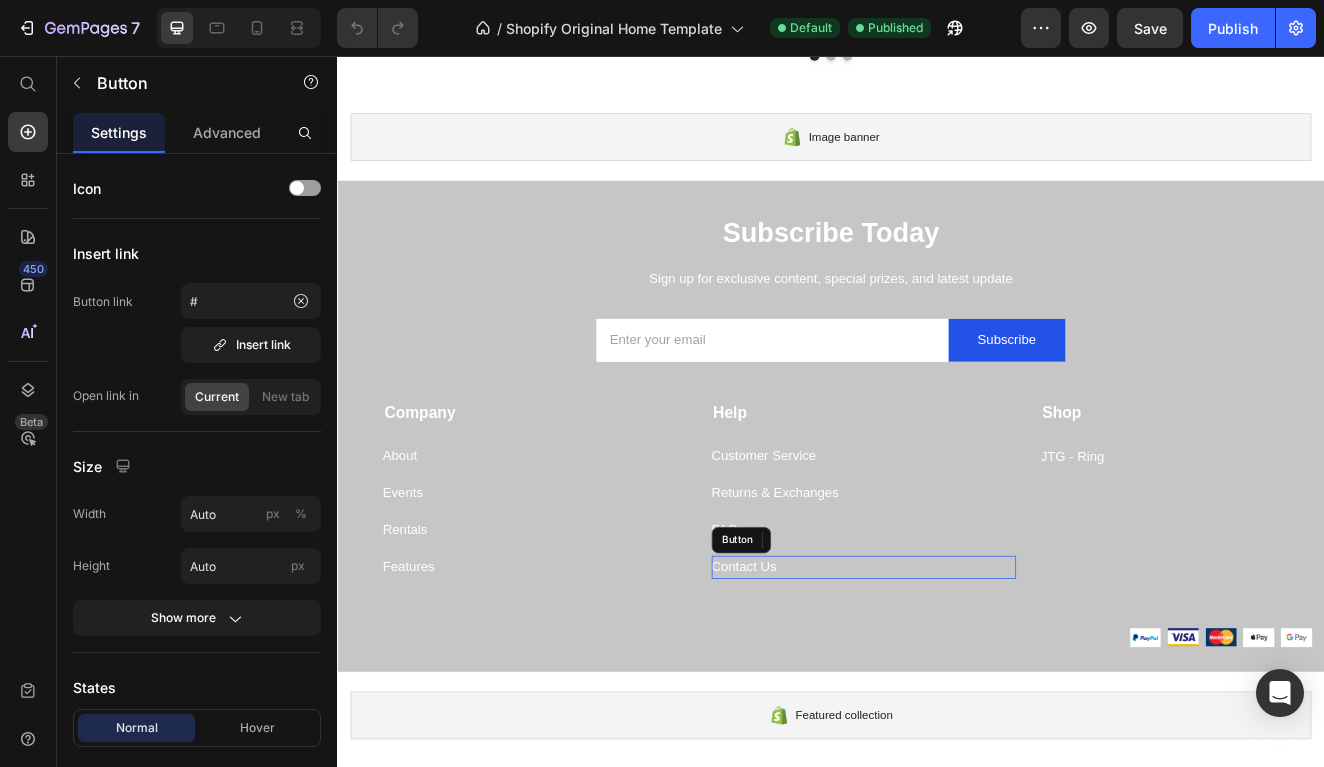 click on "Contact Us Button" at bounding box center [977, 678] 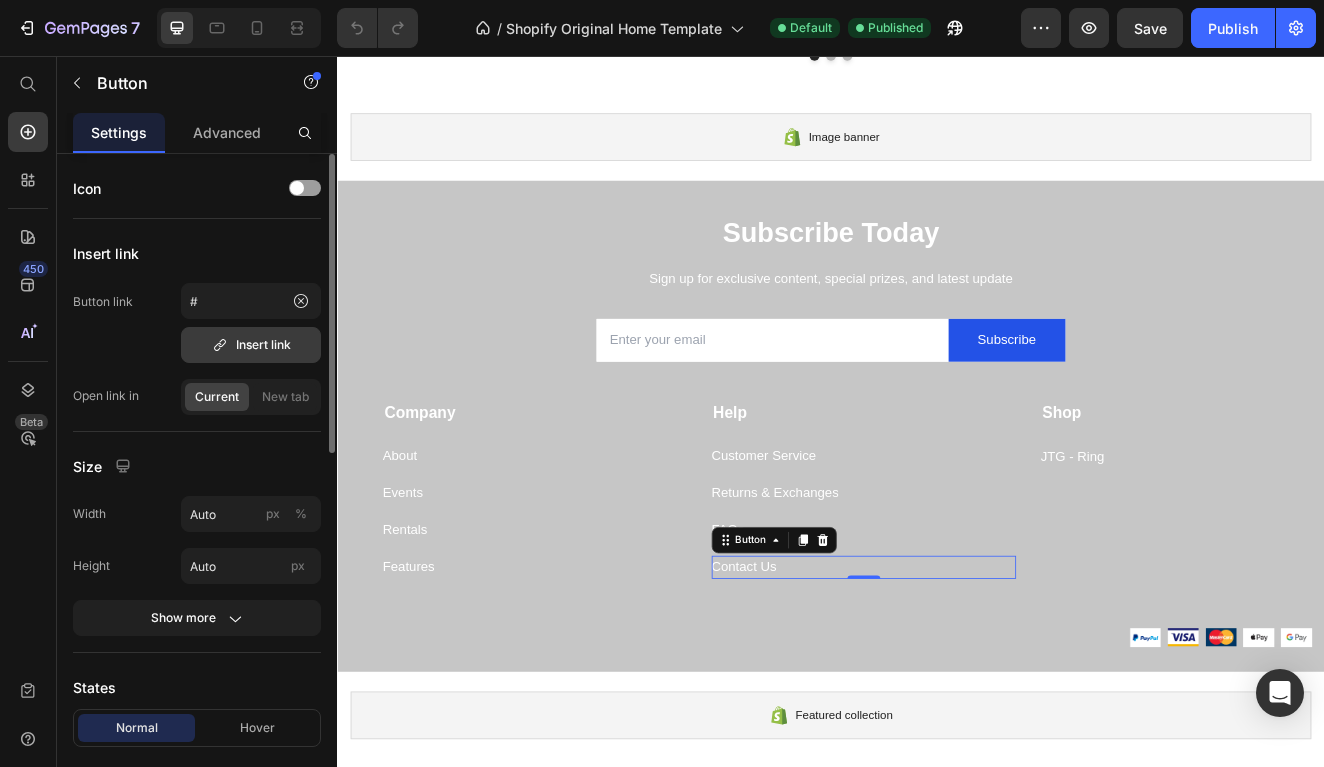 click on "Insert link" at bounding box center [251, 345] 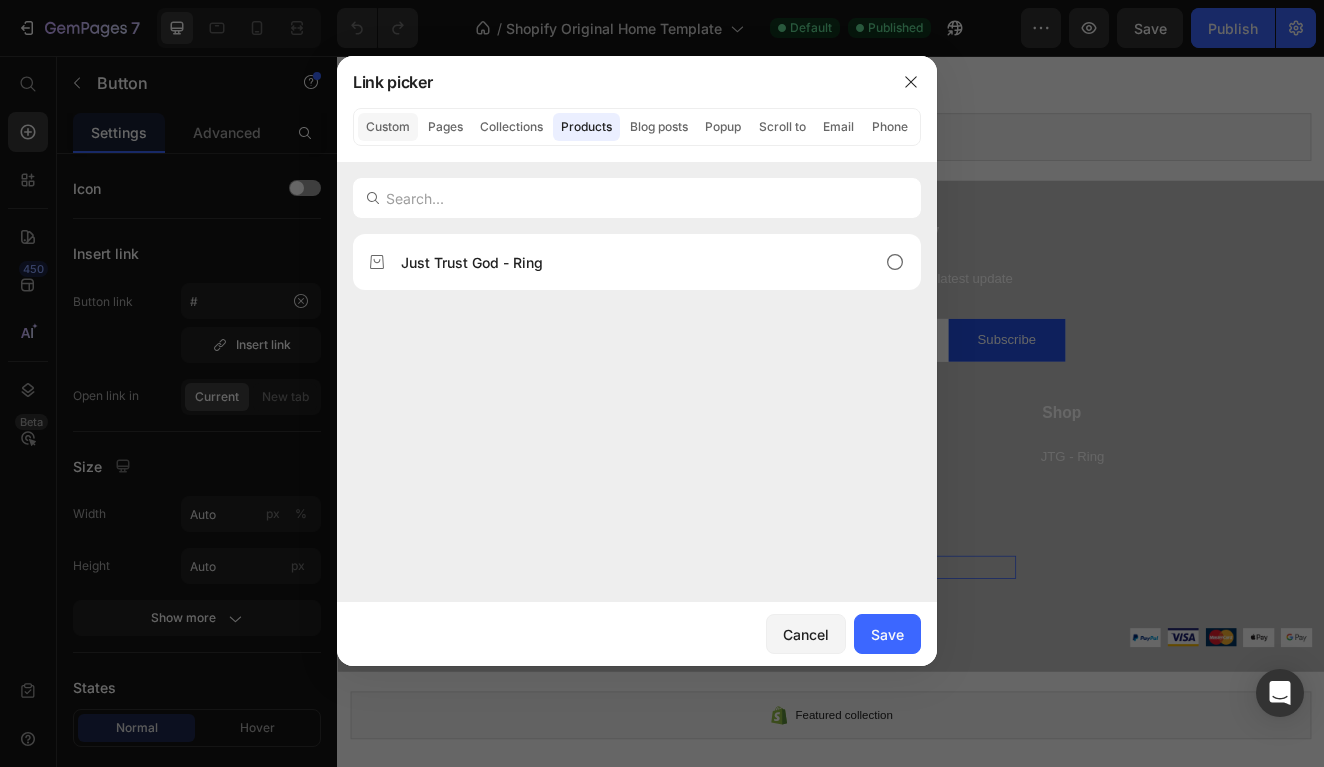 click on "Custom" 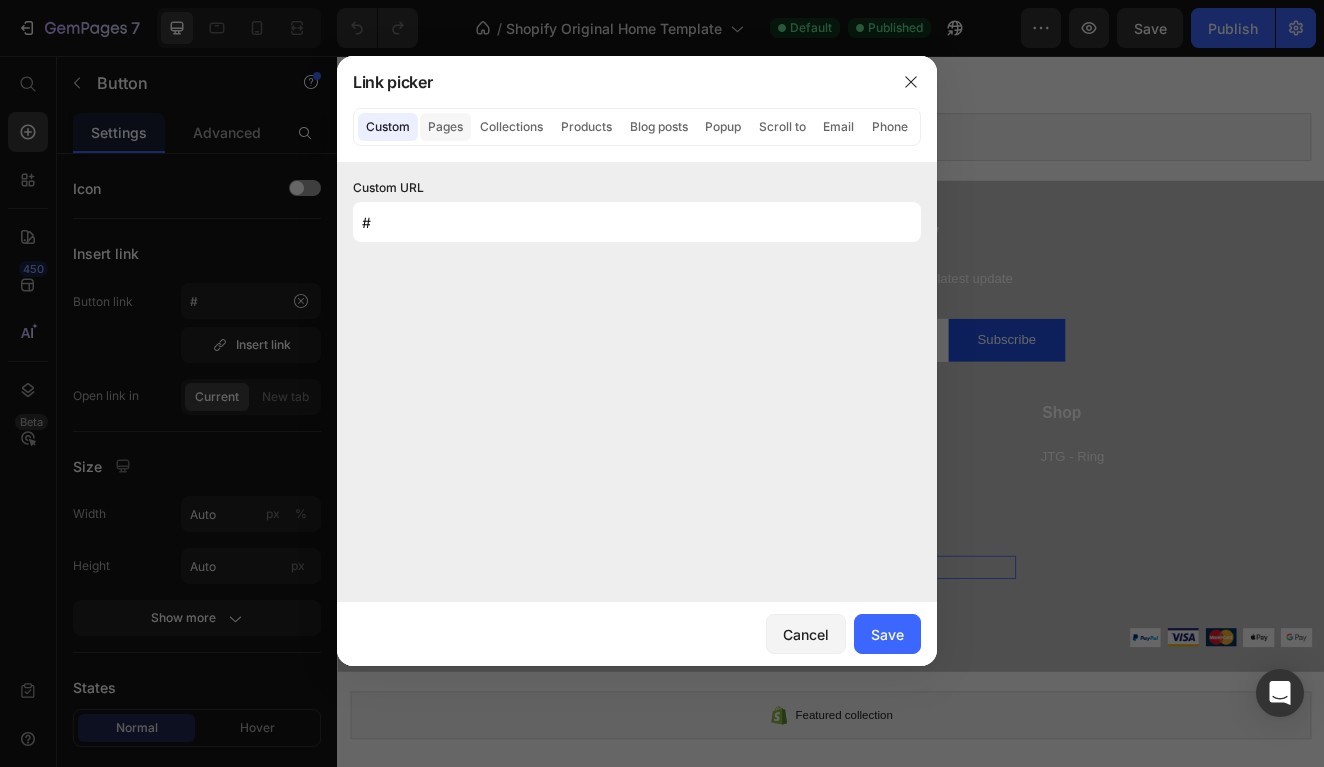 click on "Pages" 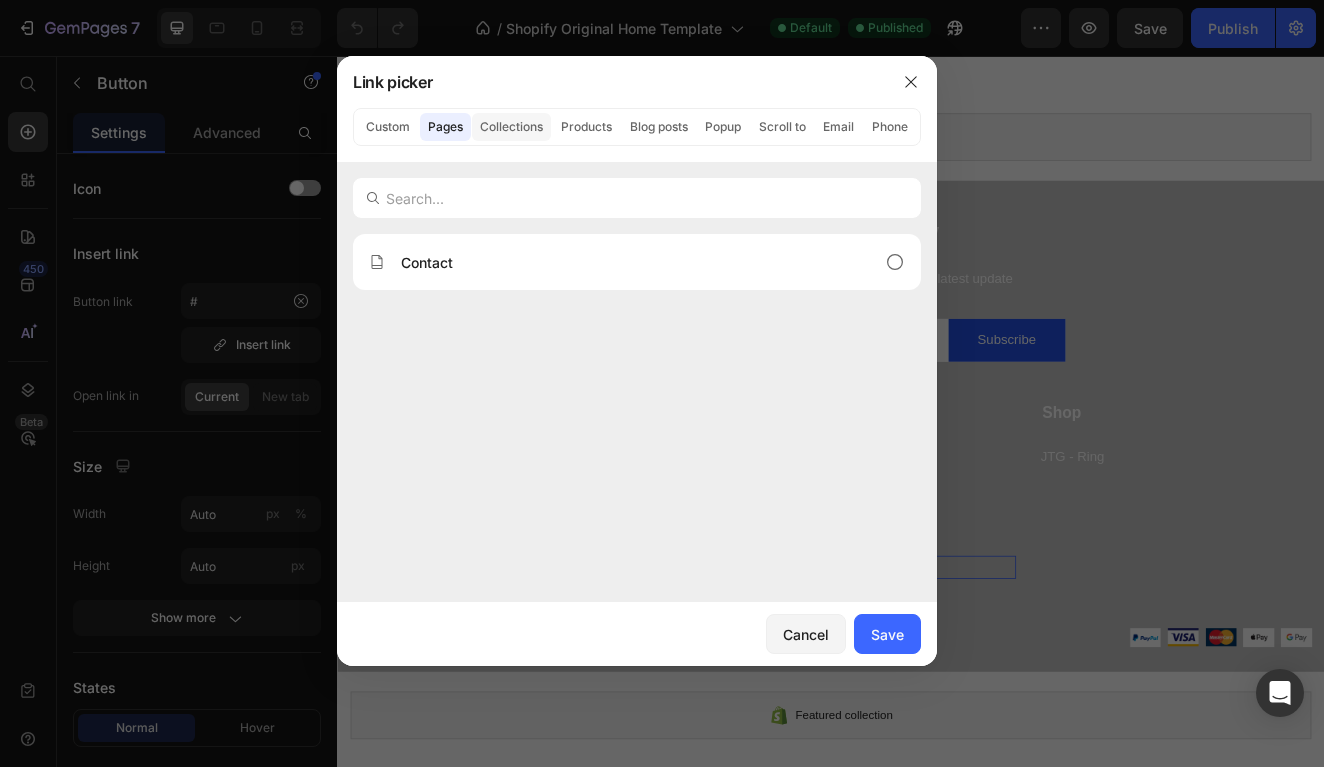 click on "Collections" 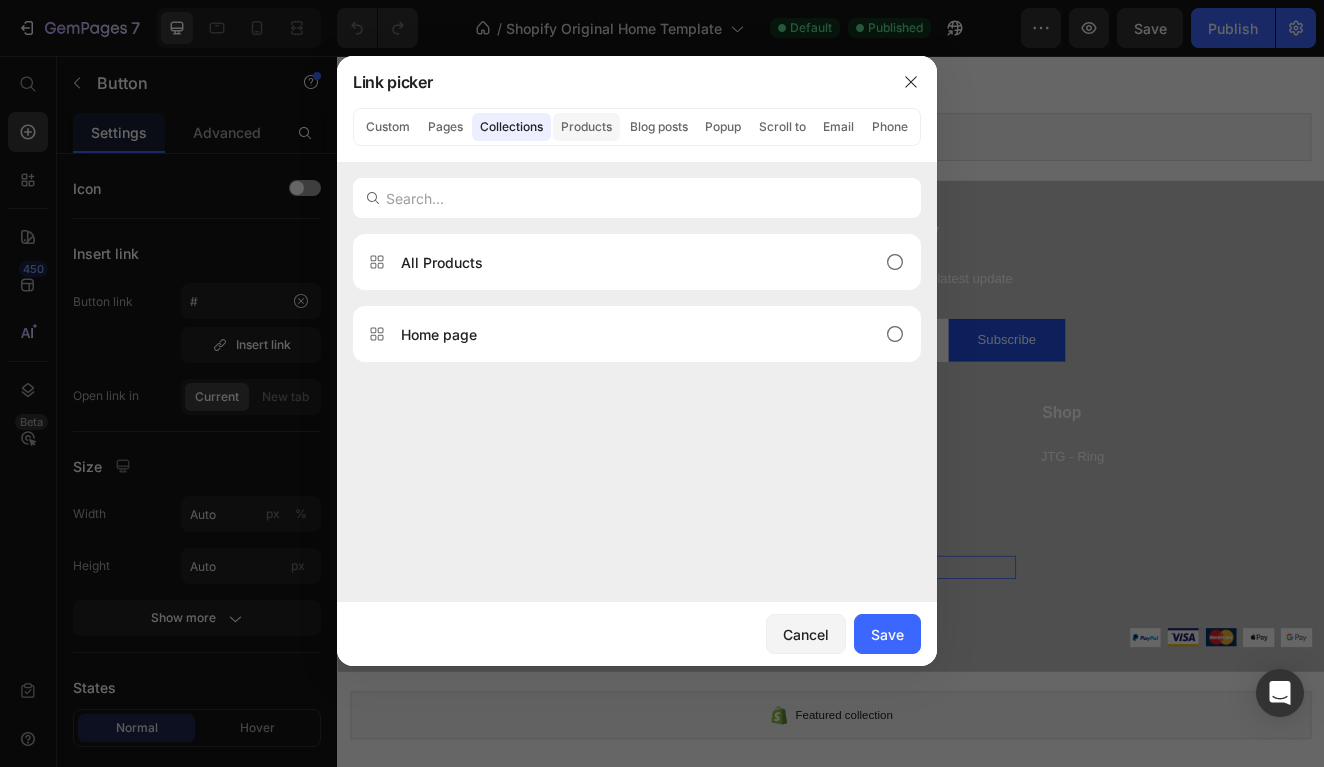 click on "Products" 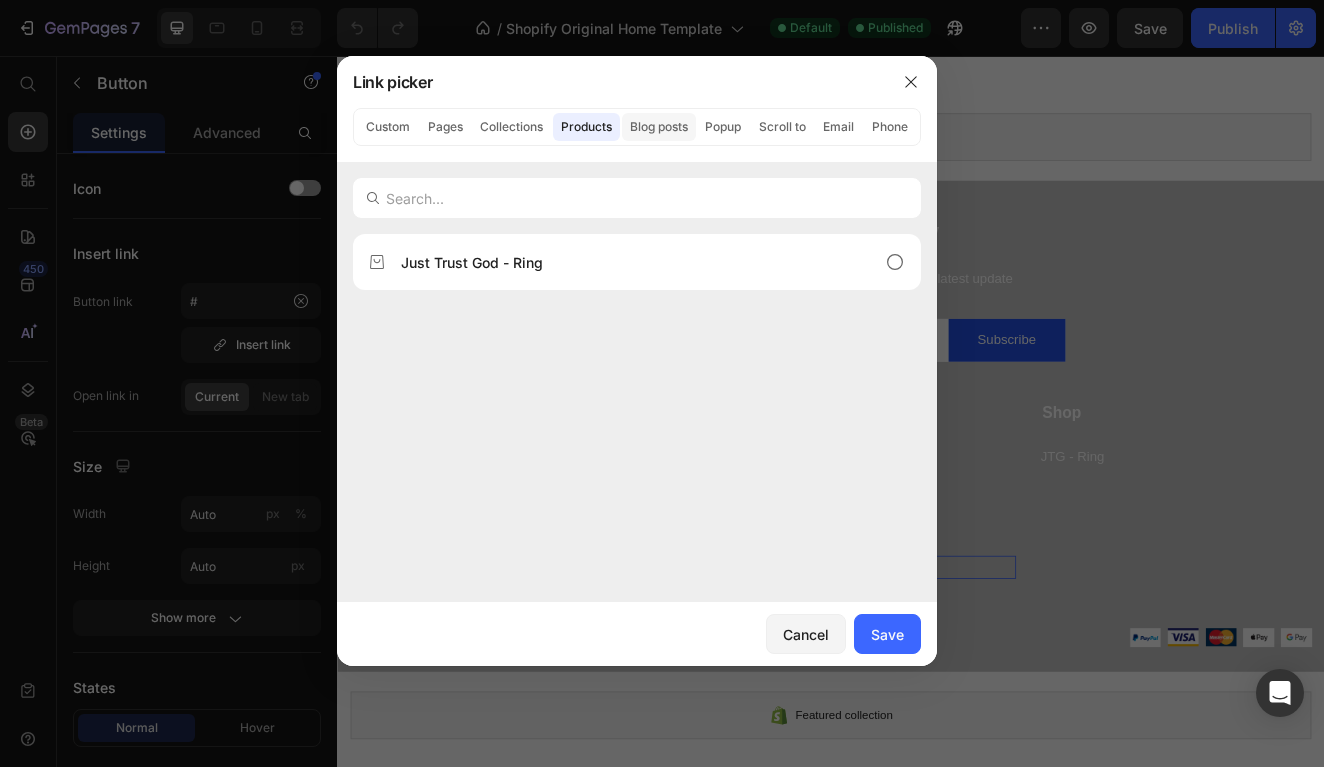 click on "Blog posts" 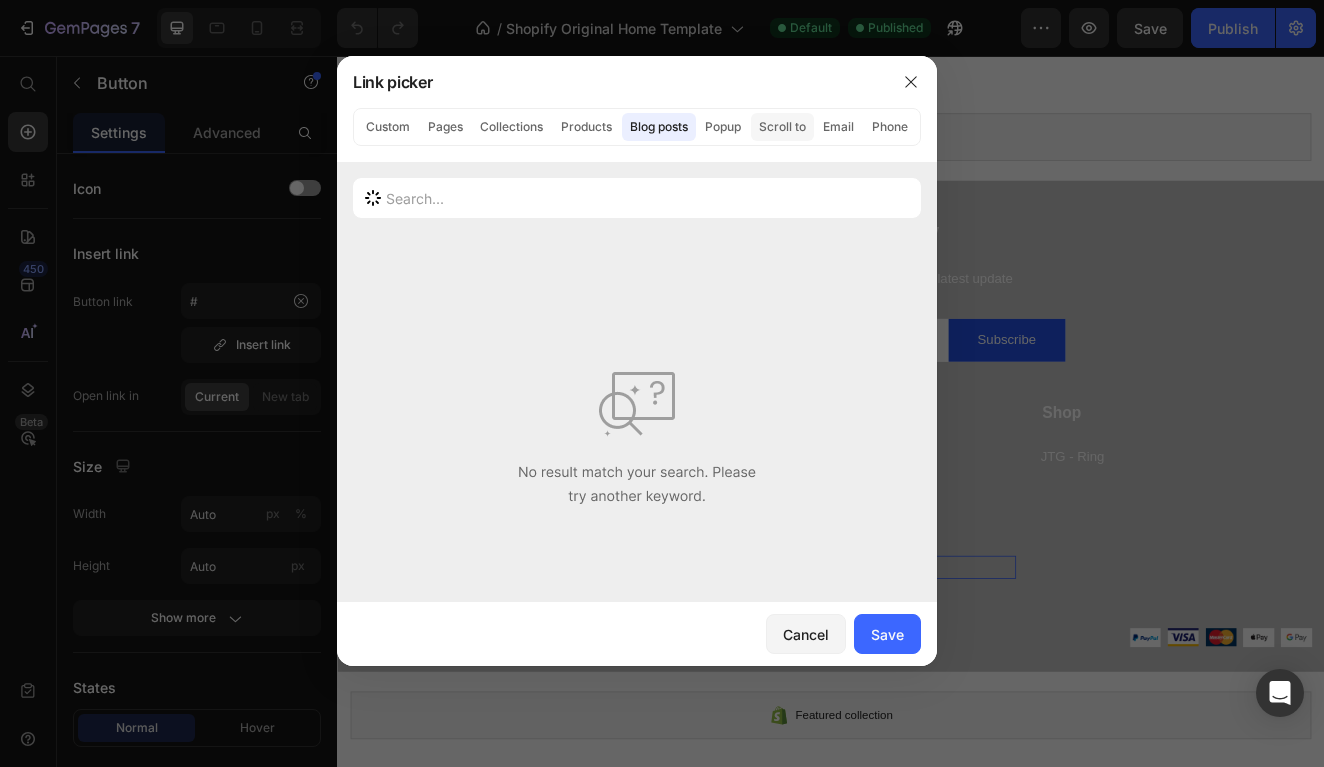 click on "Scroll to" 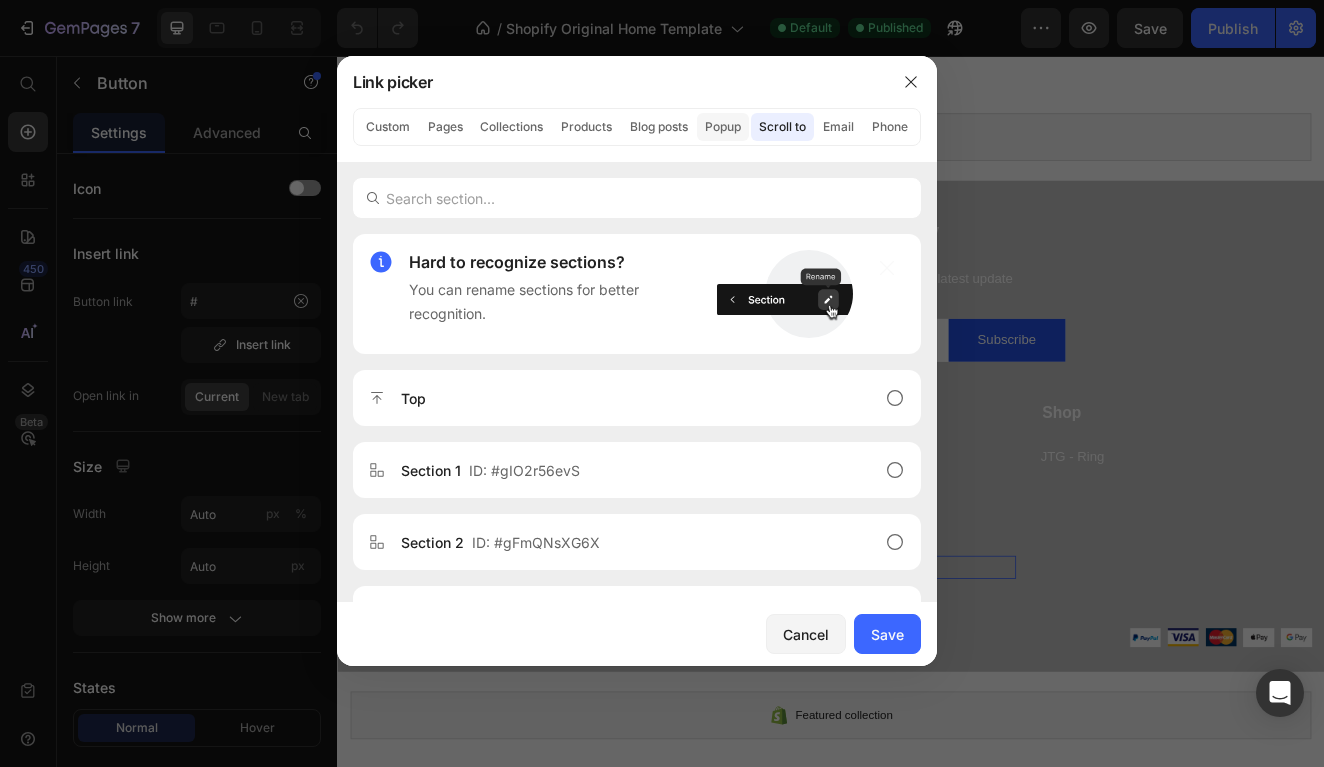 click on "Popup" 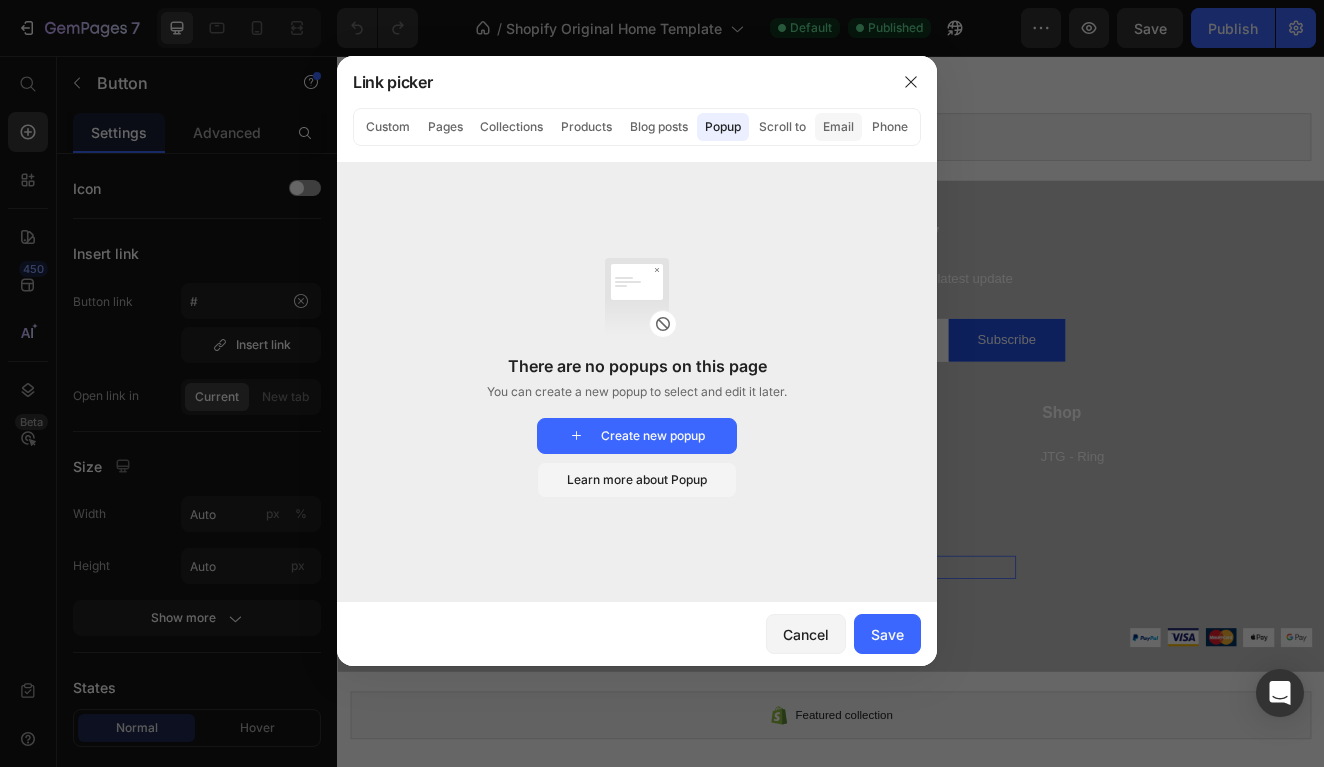 click on "Email" 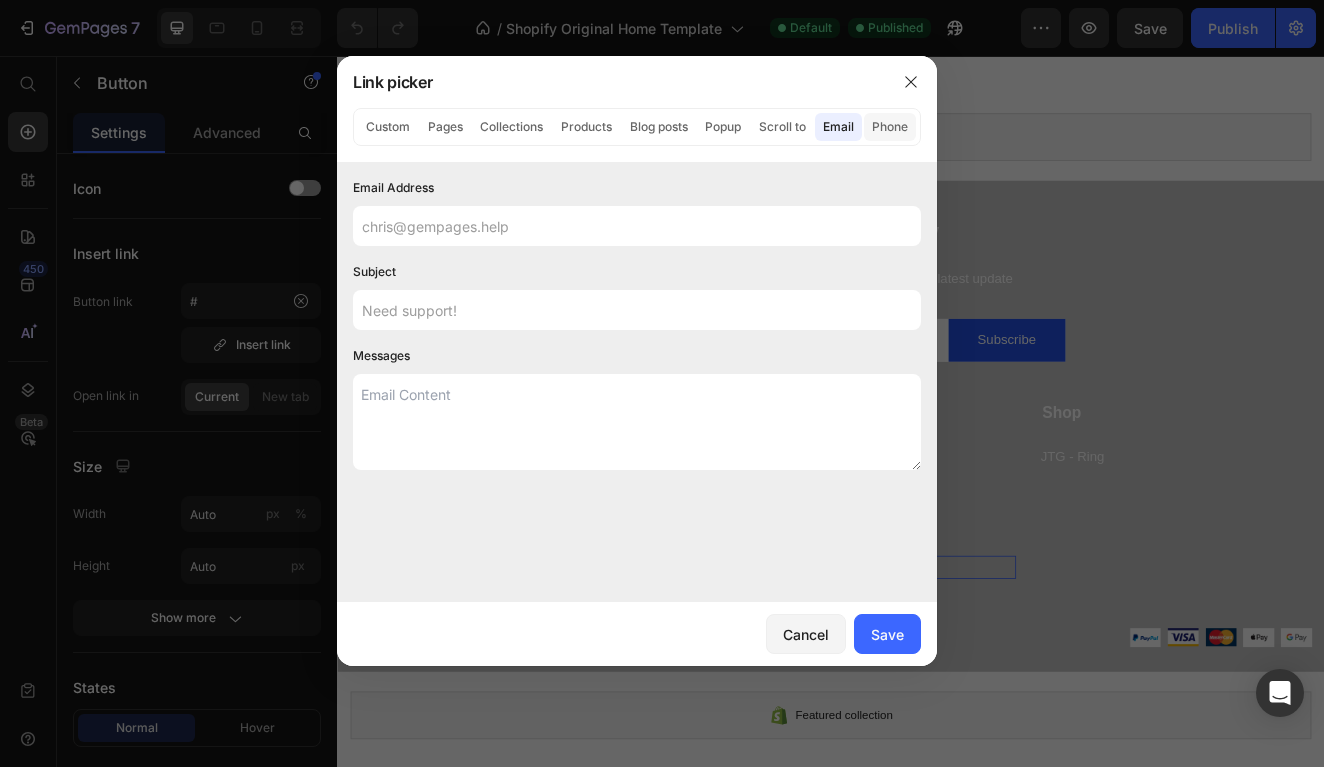 click on "Phone" 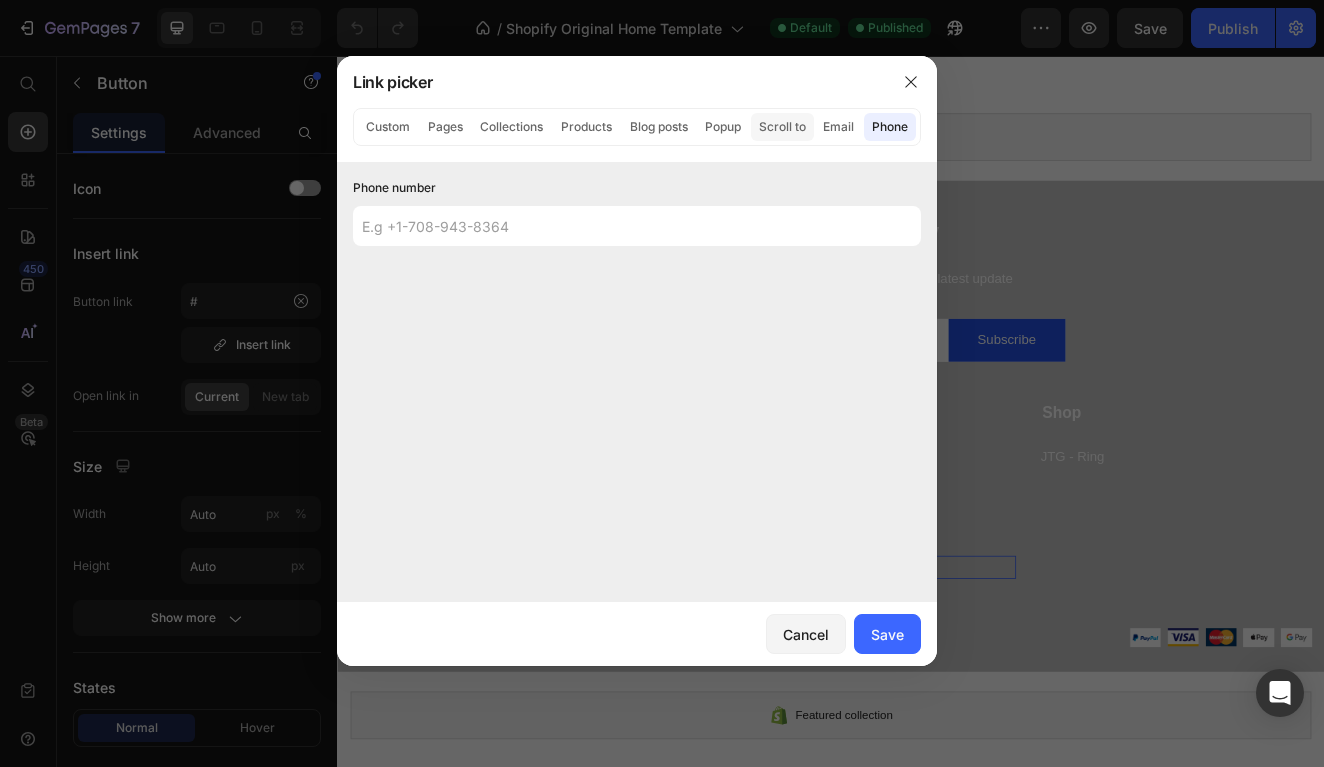 click on "Scroll to" 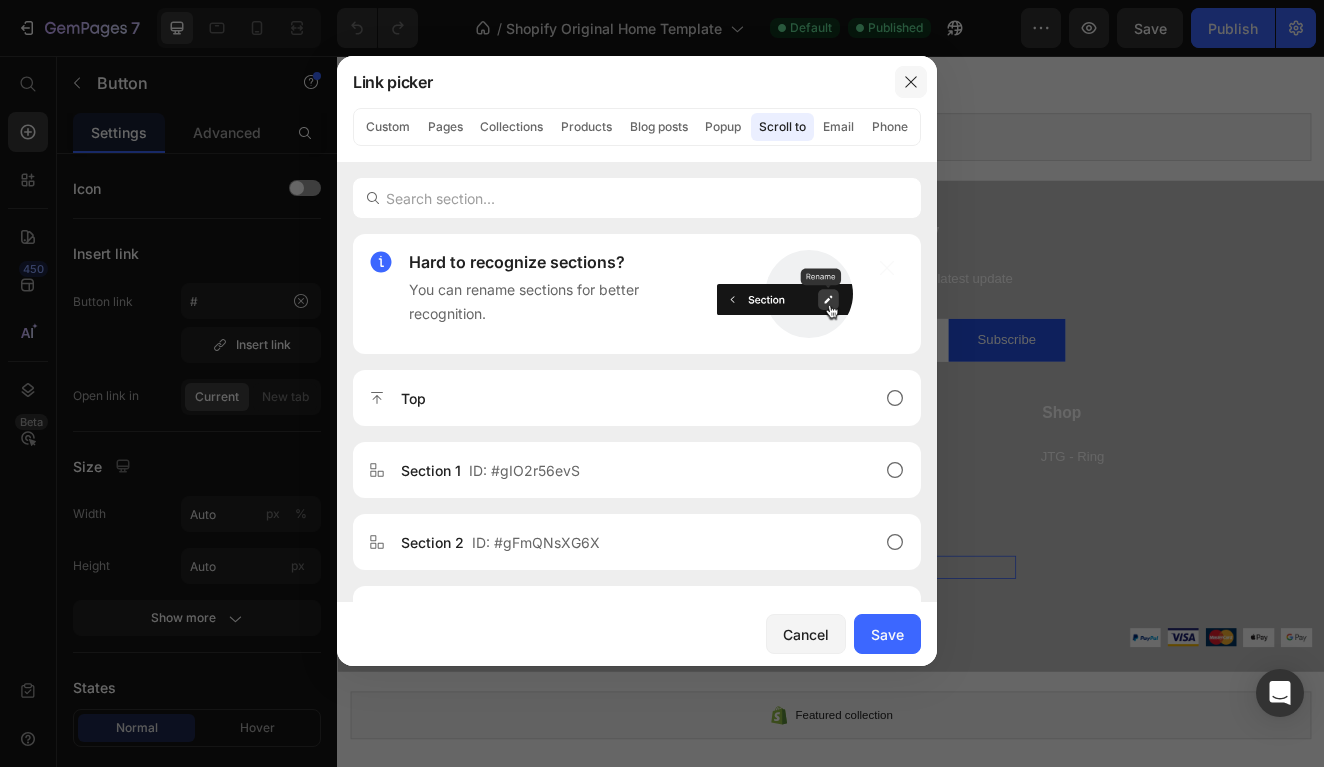 click at bounding box center [911, 82] 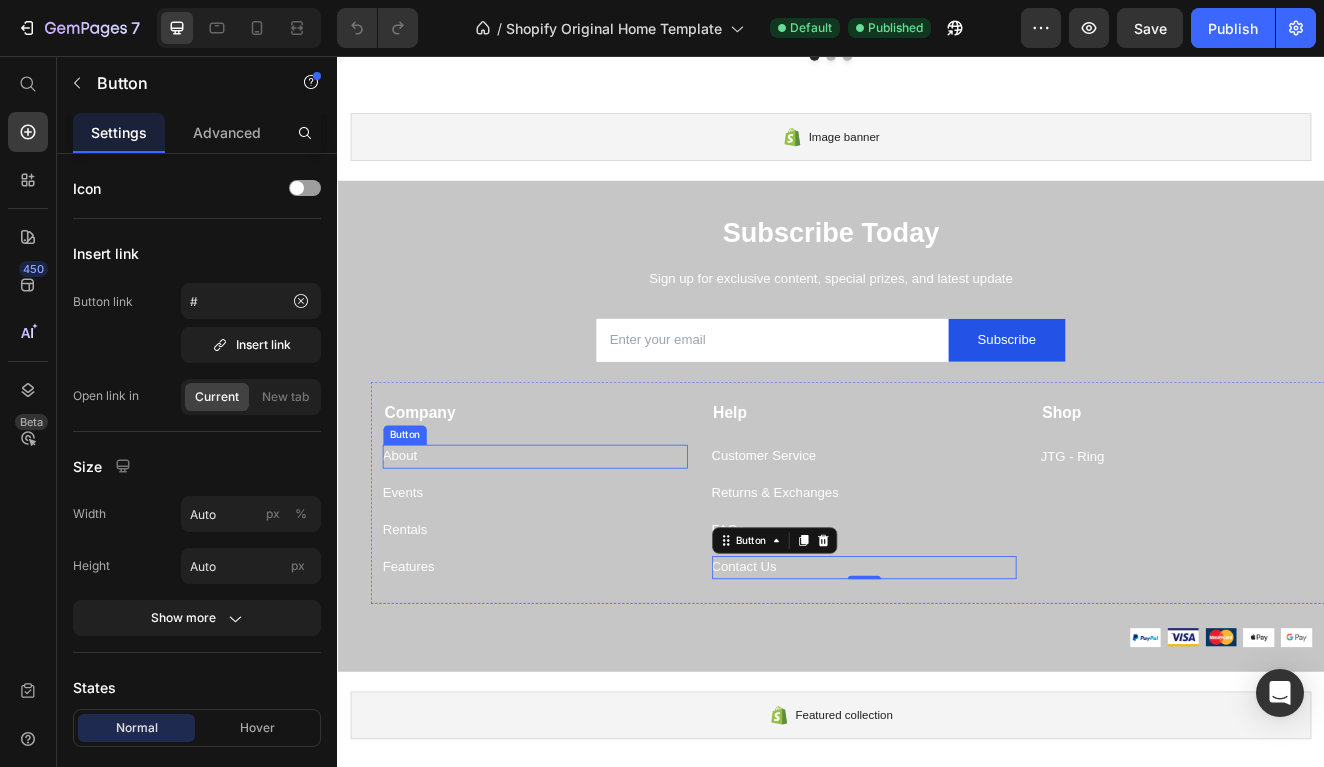 click on "About Button" at bounding box center [577, 543] 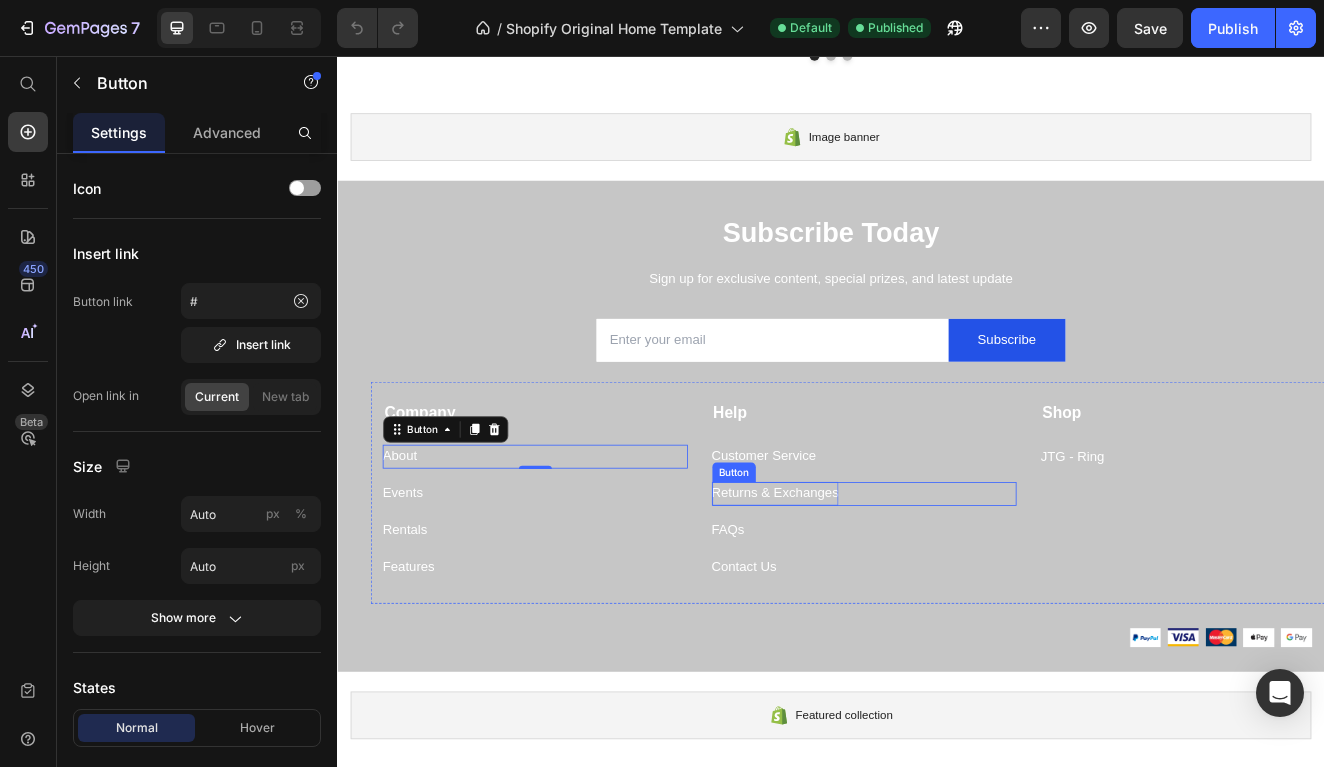 click on "Returns & Exchanges" at bounding box center [869, 588] 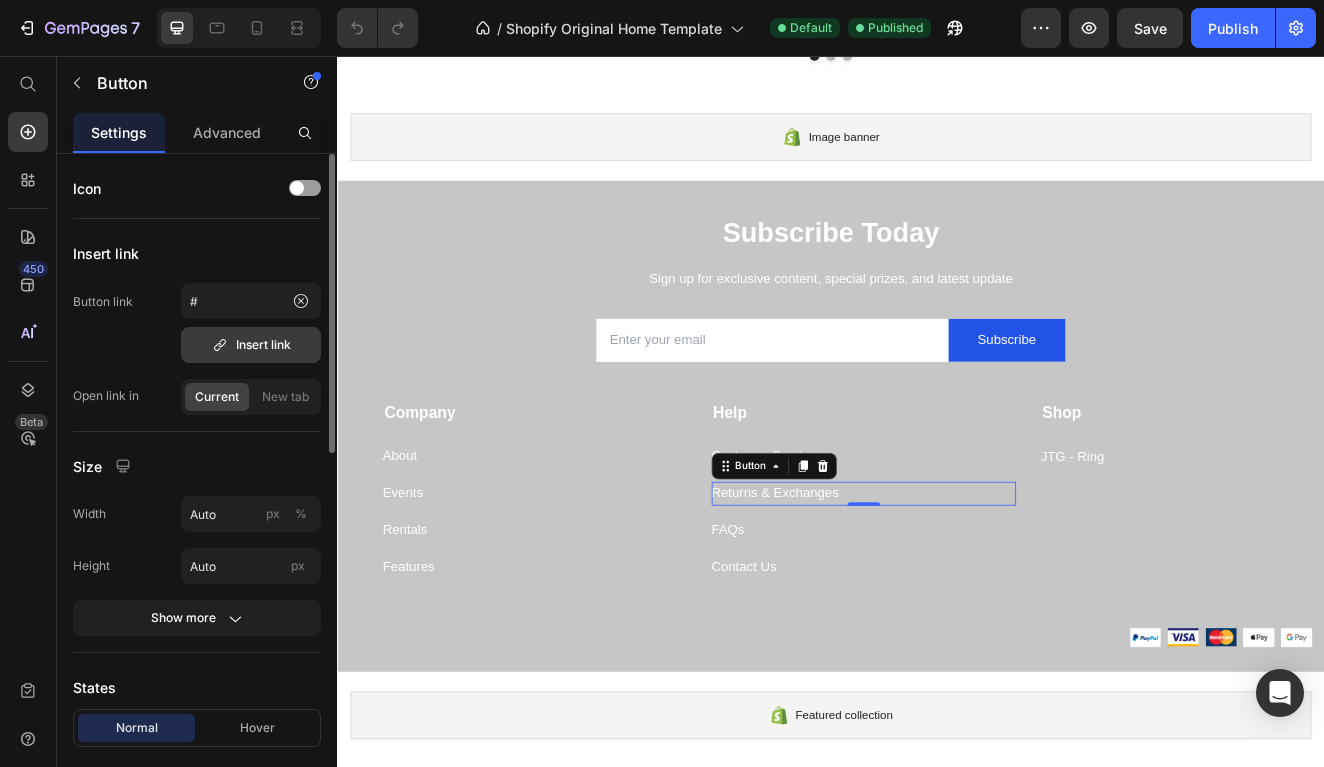 click on "Insert link" at bounding box center (251, 345) 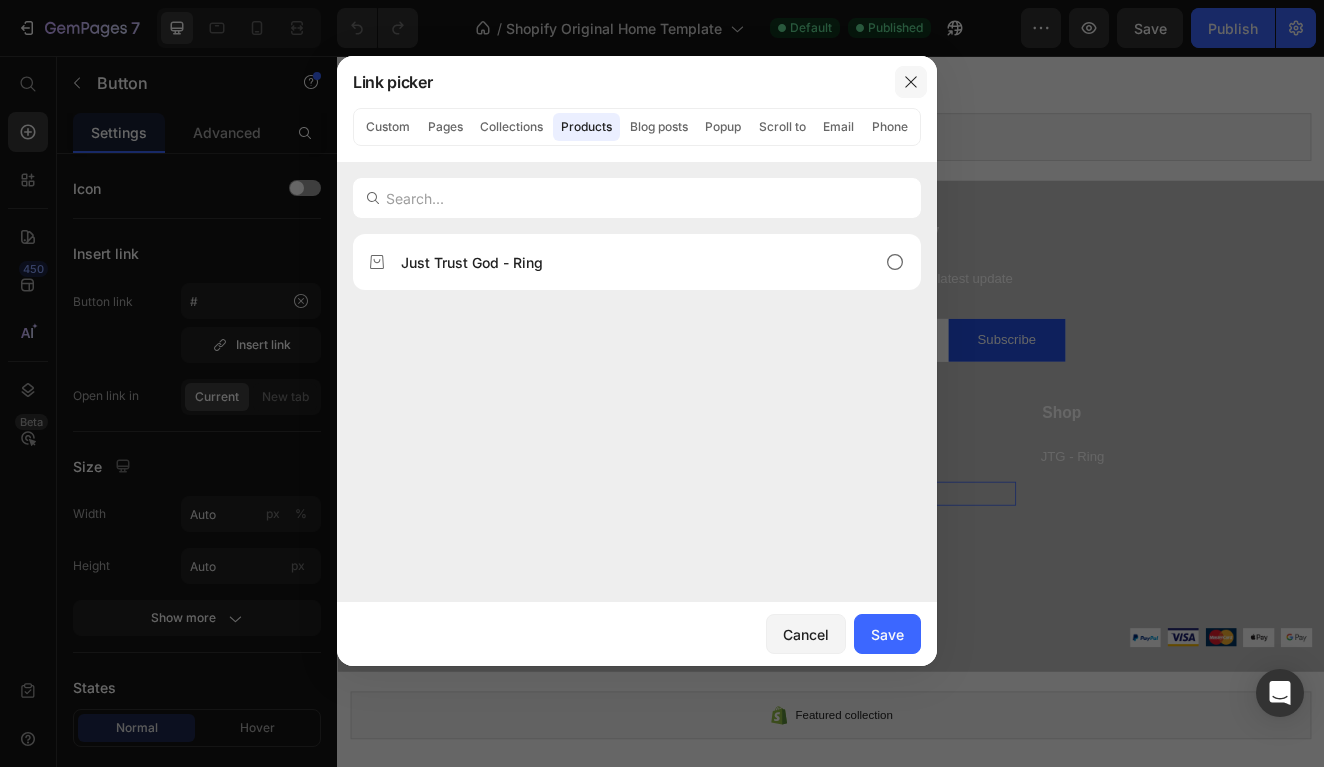 click 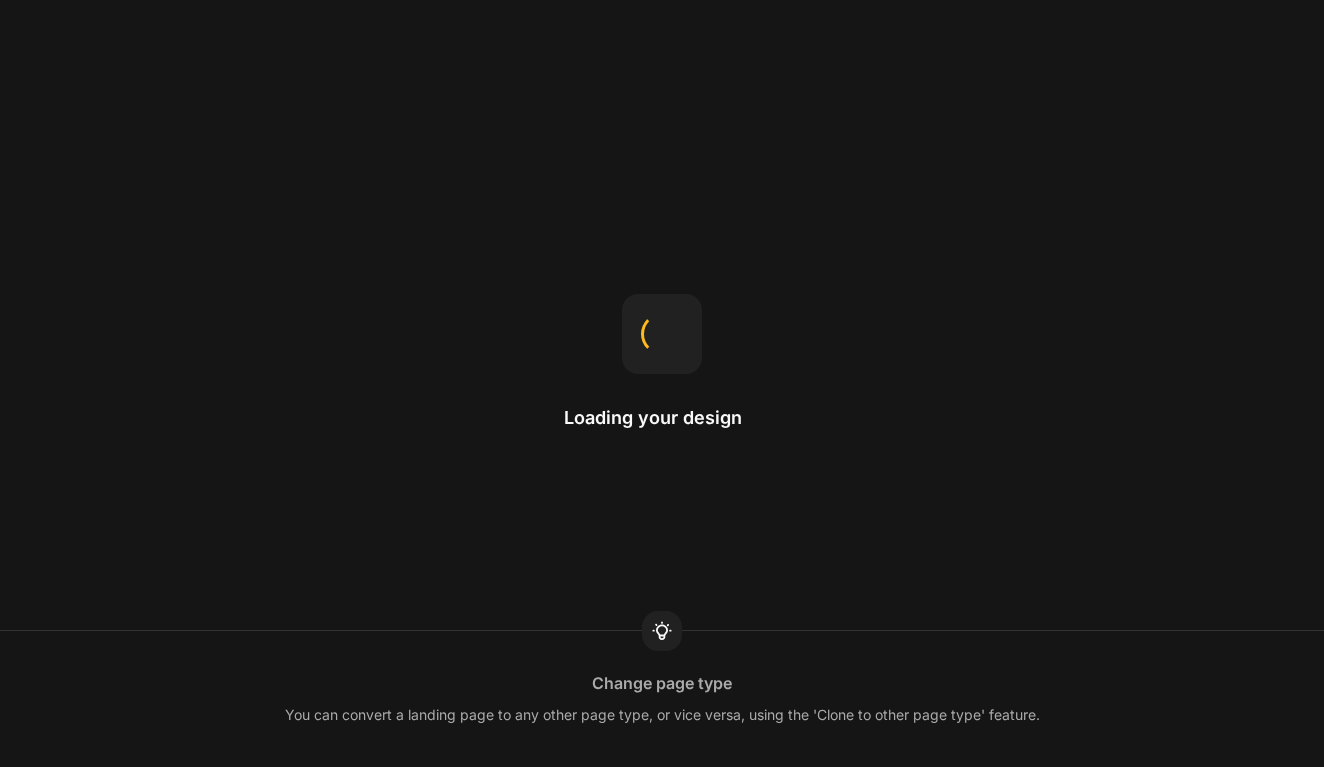scroll, scrollTop: 0, scrollLeft: 0, axis: both 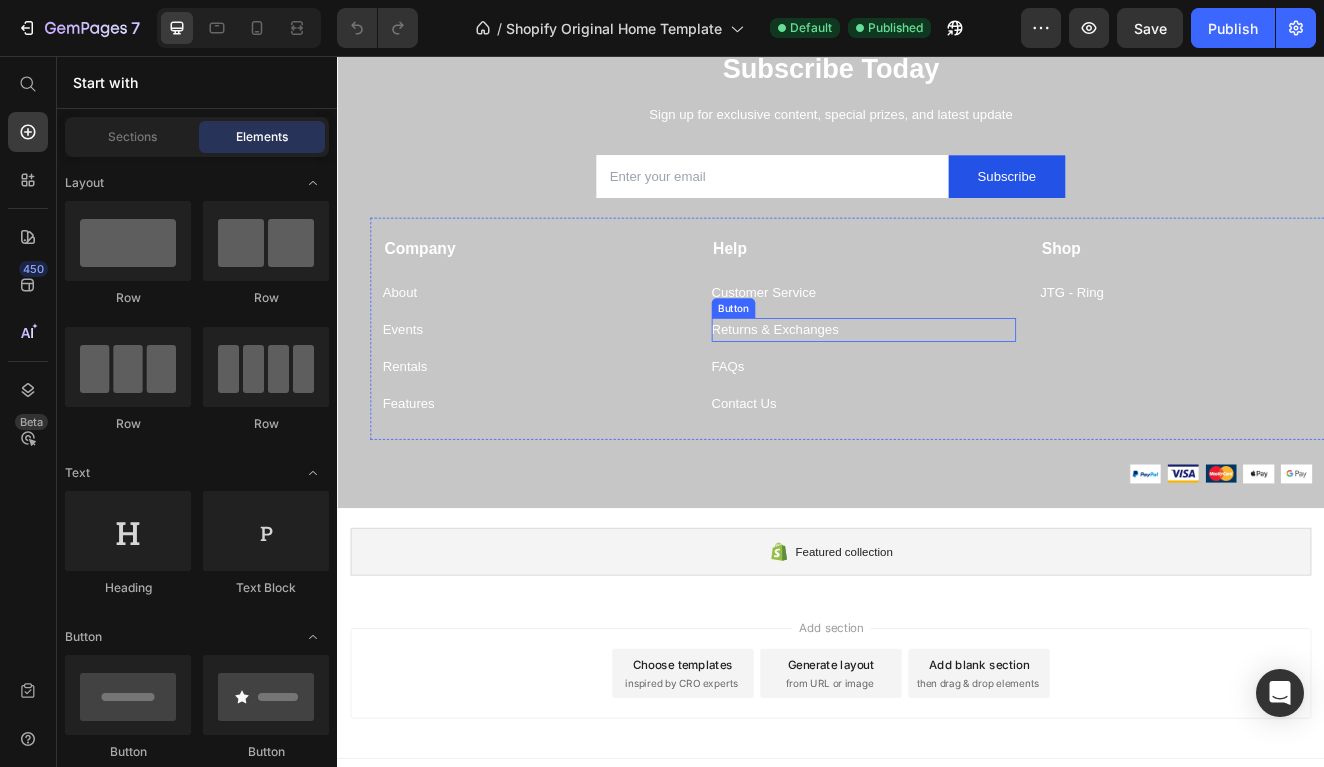 click on "Returns & Exchanges Button" at bounding box center (977, 389) 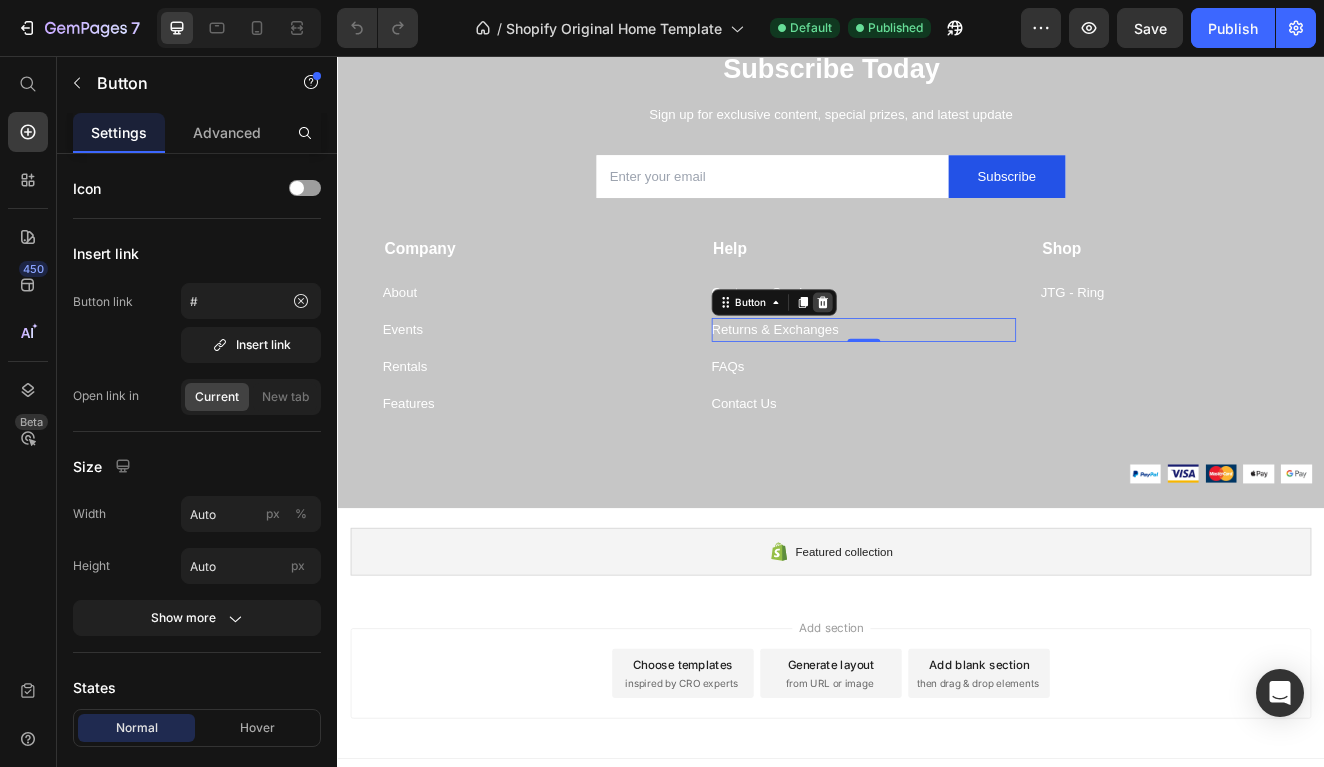 click 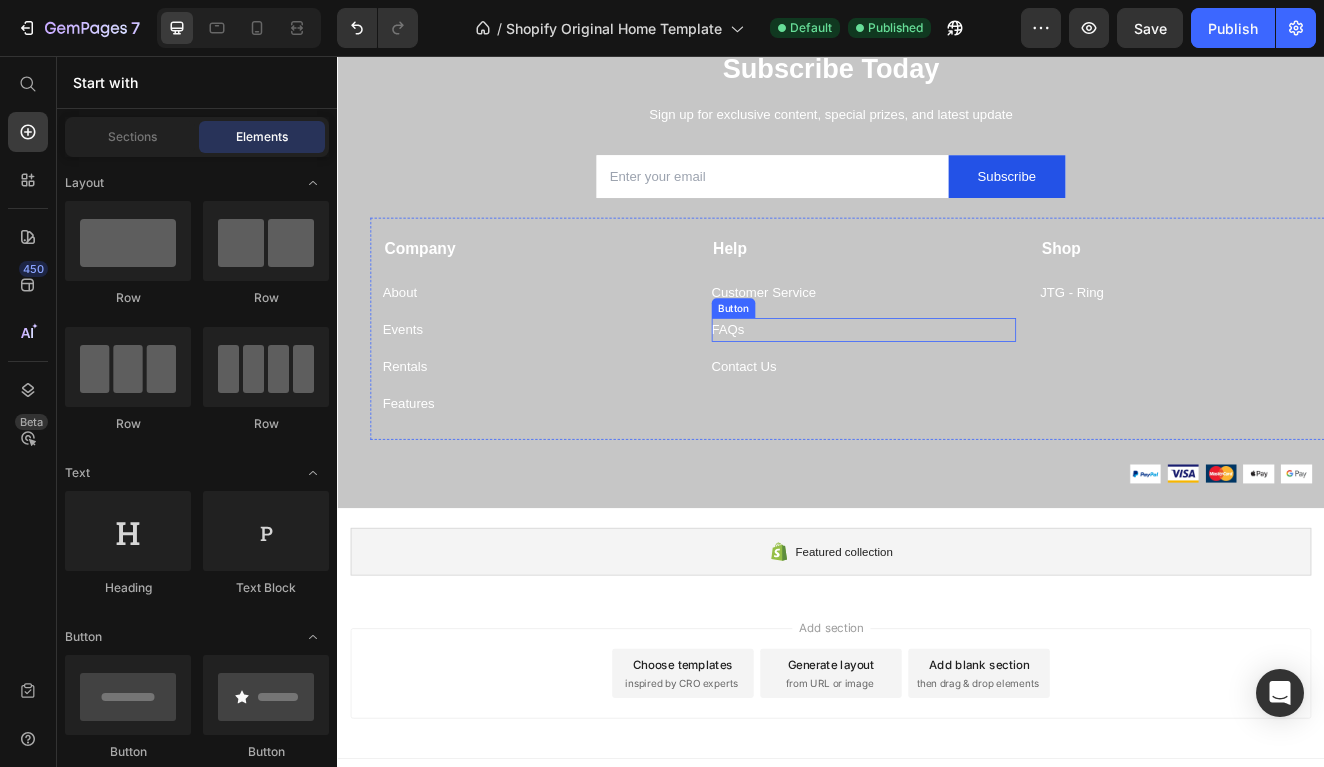 click on "FAQs Button" at bounding box center [977, 389] 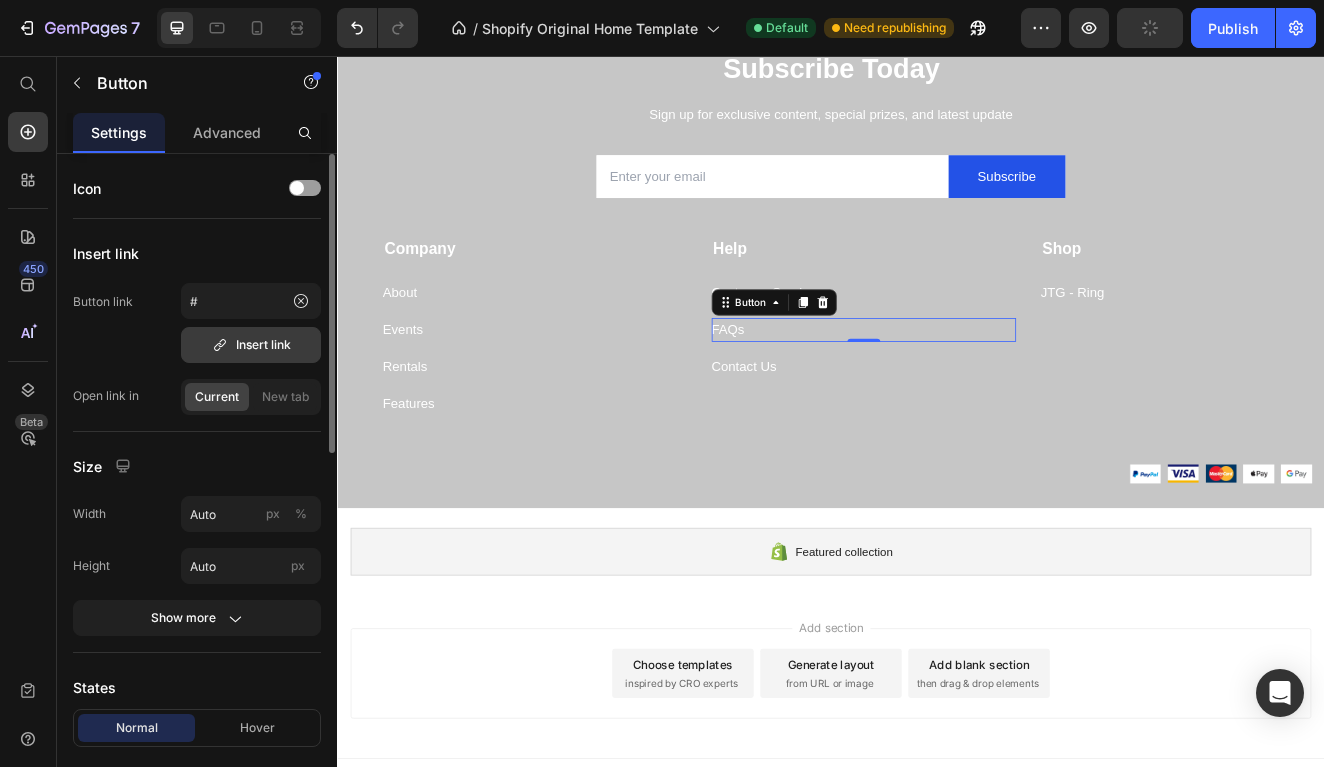 click on "Insert link" at bounding box center (251, 345) 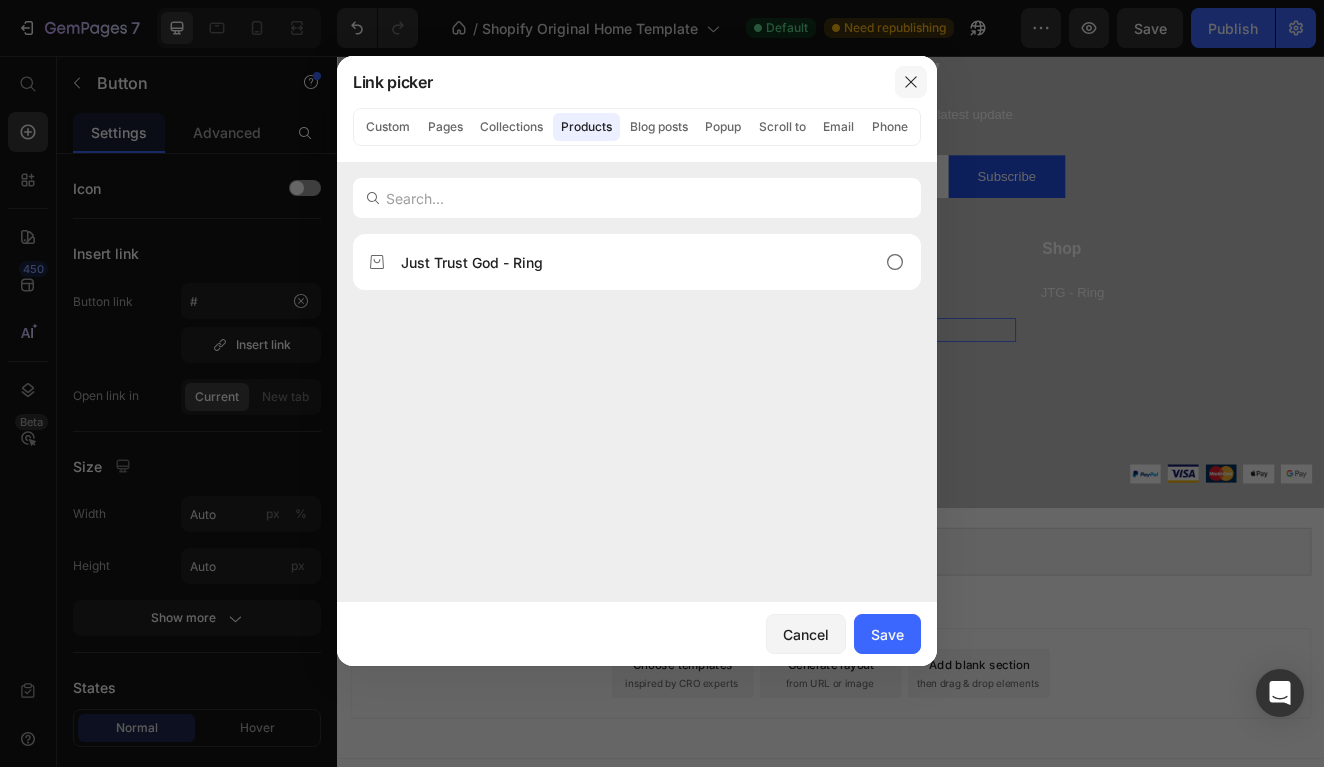 click at bounding box center [911, 82] 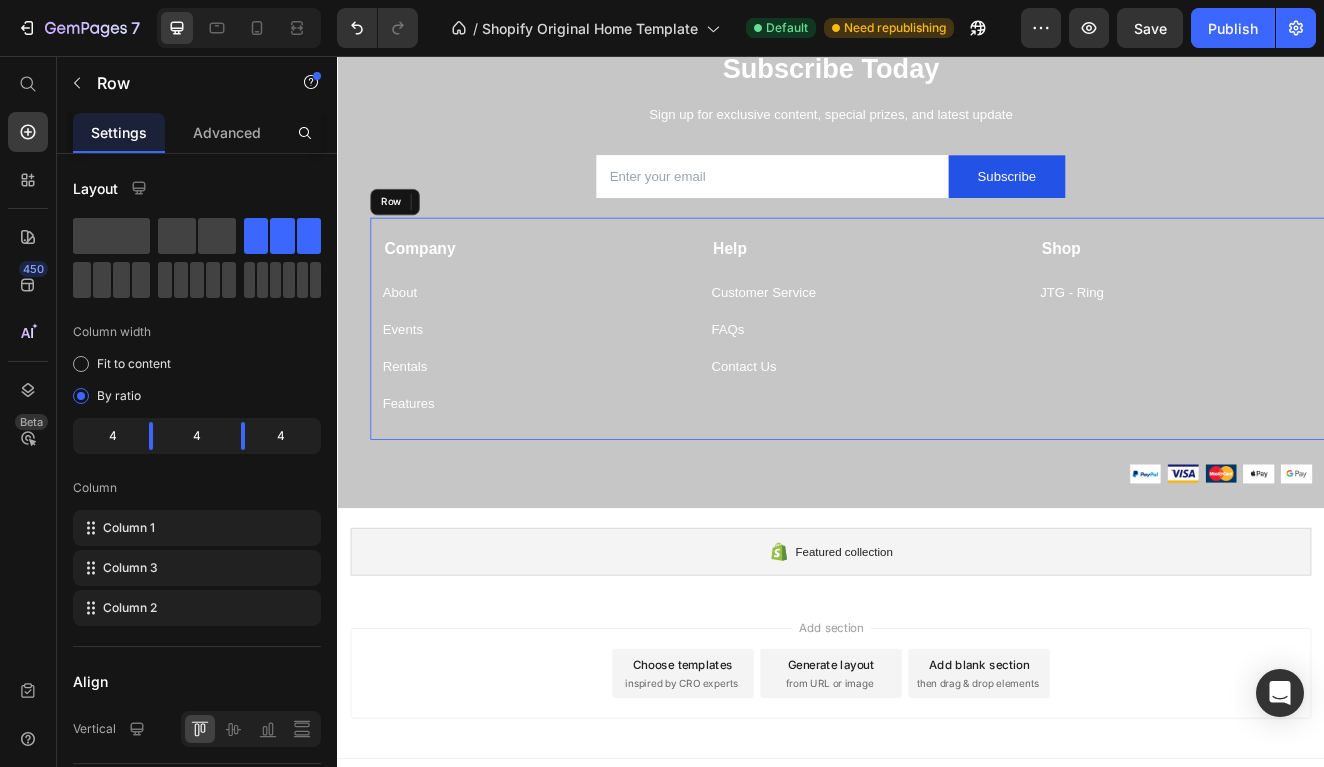 click on "Company Text block About Button Events Button Rentals Button Features Button Shop Text block JTG - Ring   Button Help Text block Customer Service Button FAQs Button   0 Contact Us Button Row" at bounding box center (977, 388) 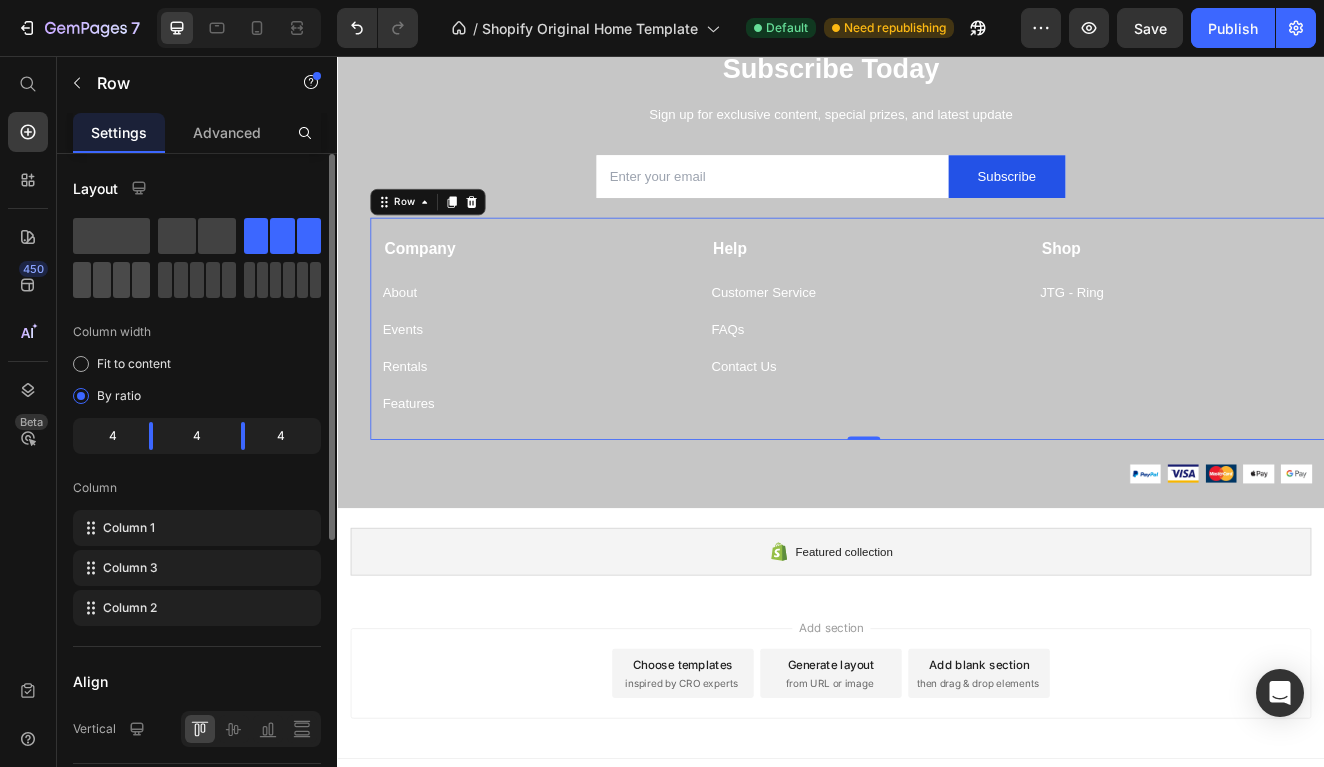 click 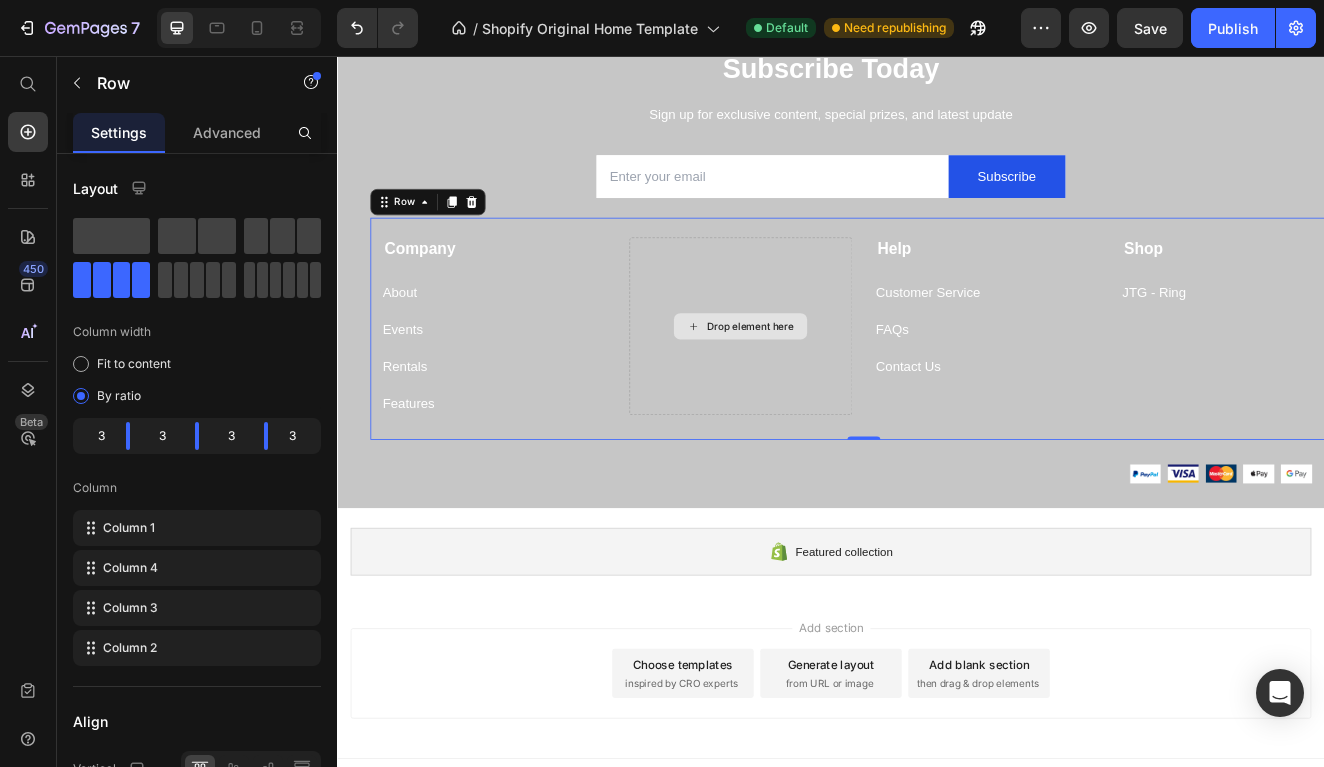 click on "Drop element here" at bounding box center (827, 385) 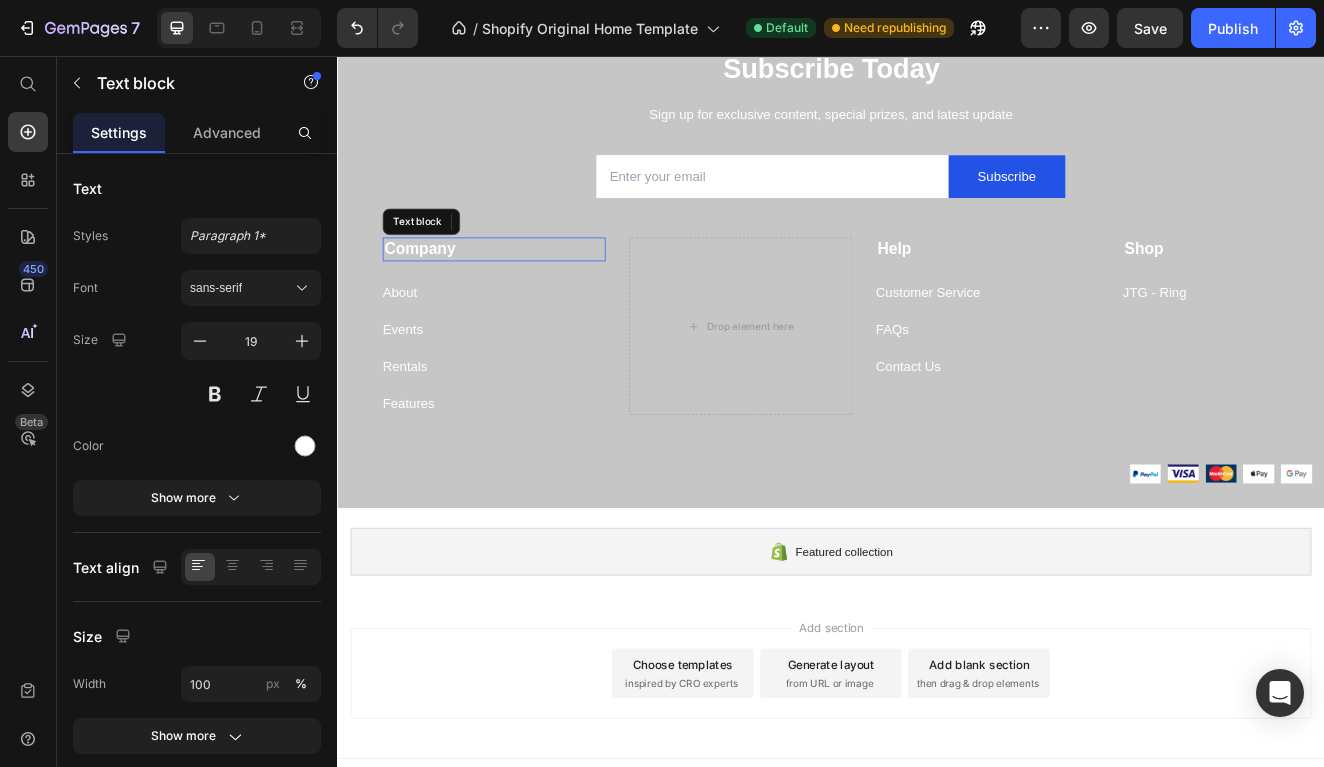 click on "Company" at bounding box center (527, 291) 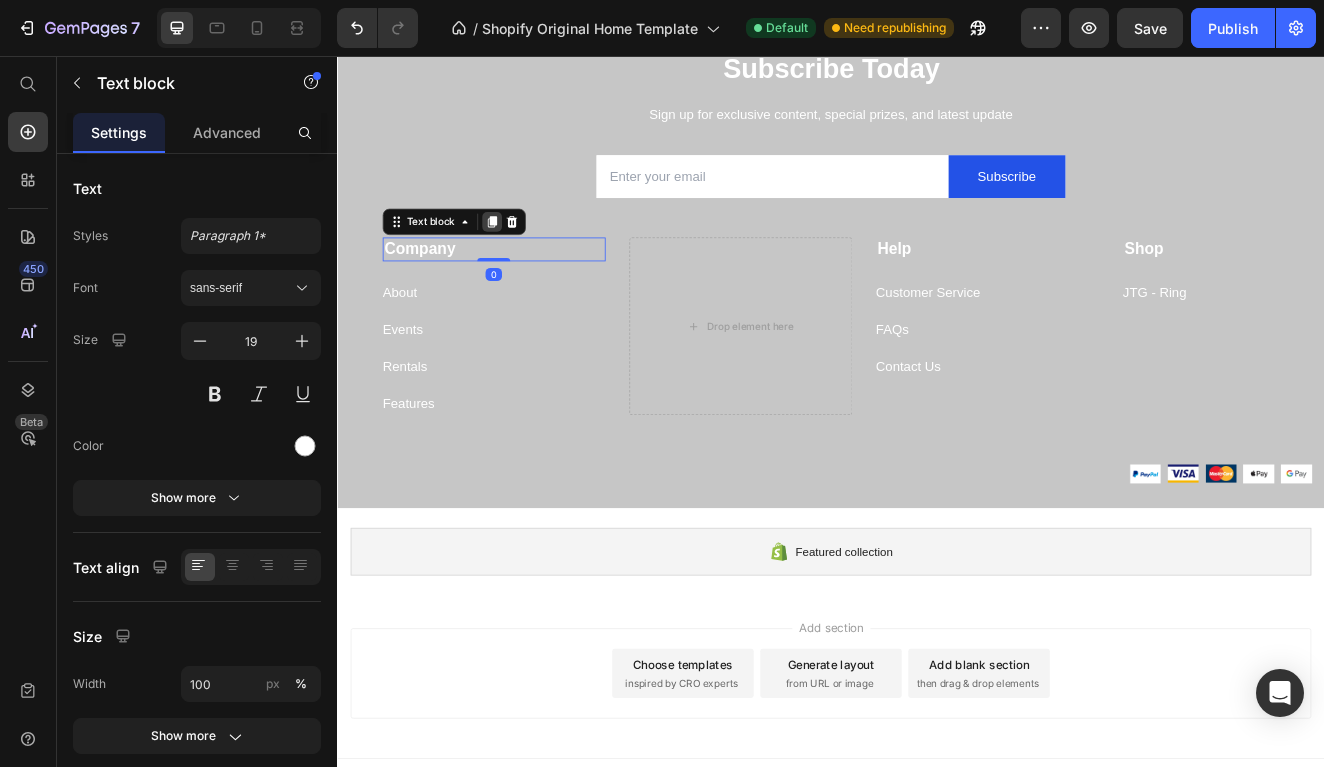 click 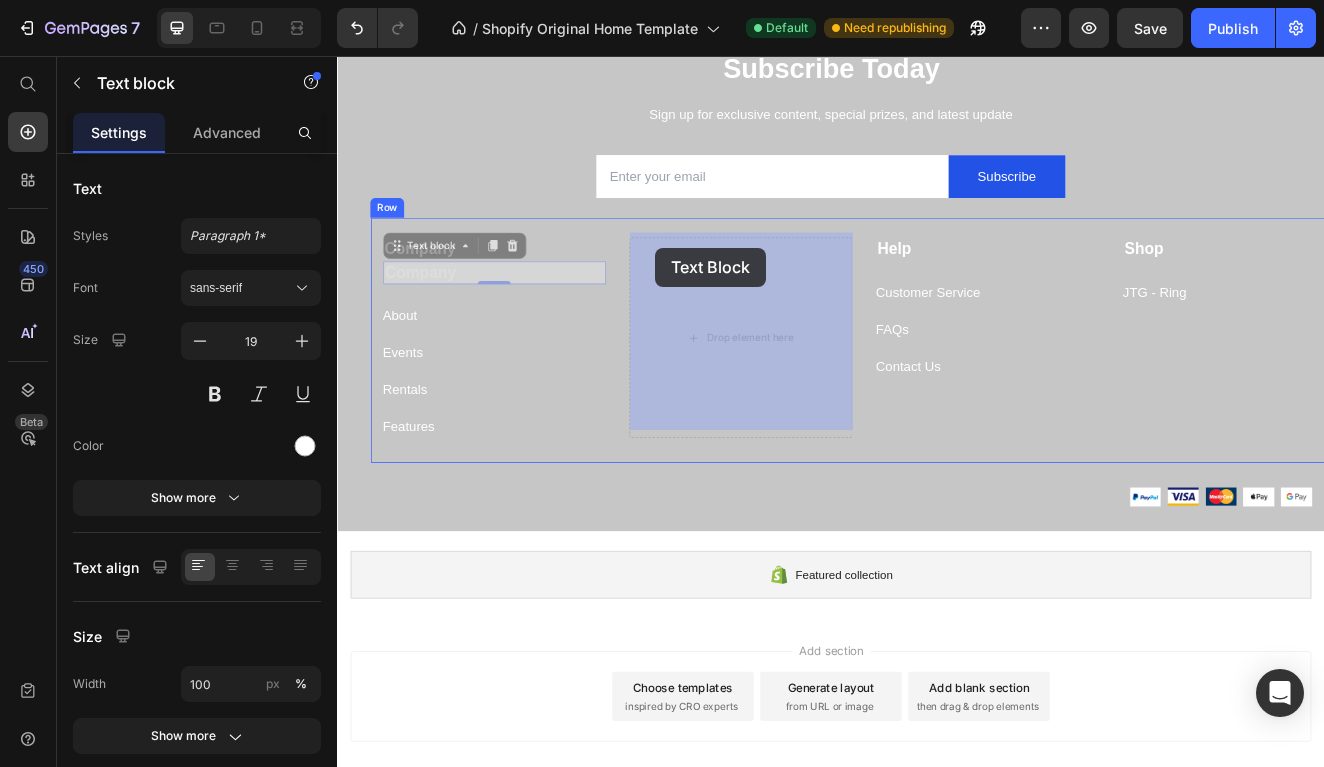 drag, startPoint x: 410, startPoint y: 280, endPoint x: 724, endPoint y: 289, distance: 314.12897 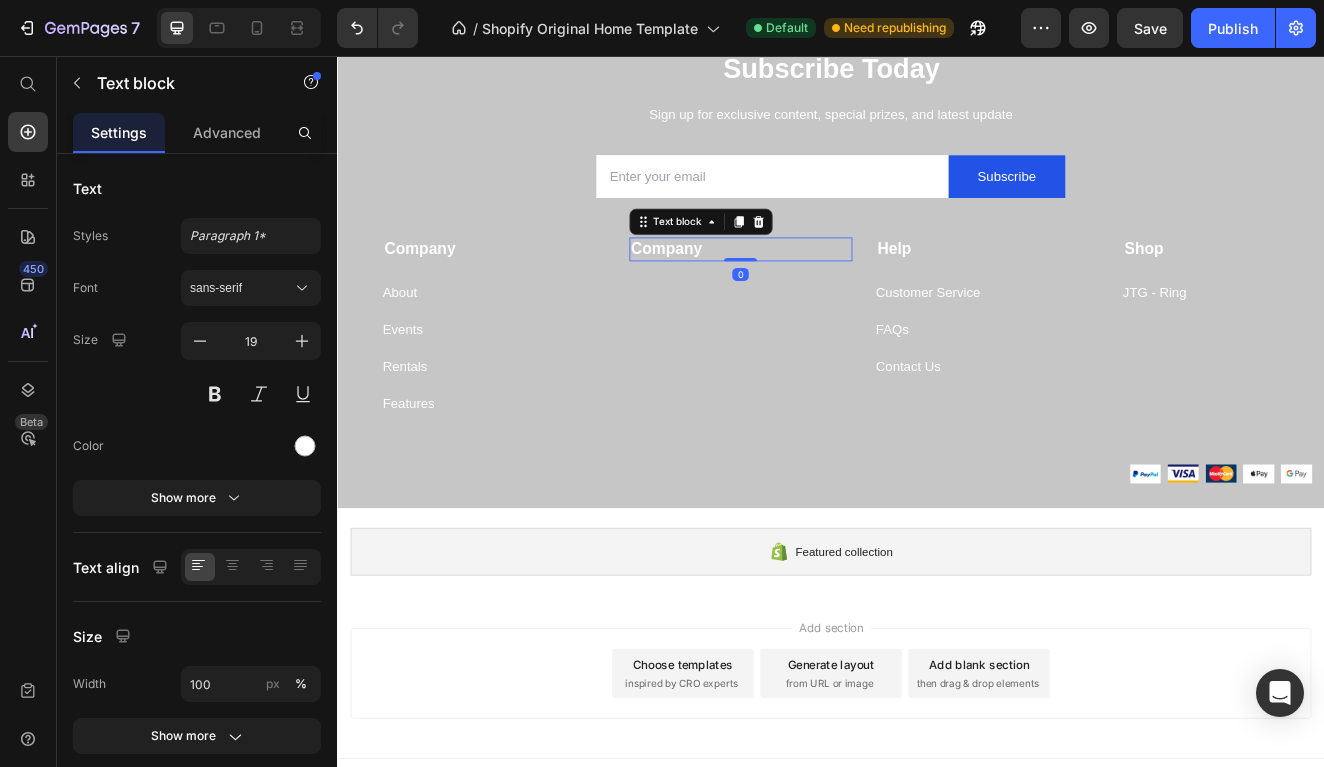 click on "Company" at bounding box center (737, 290) 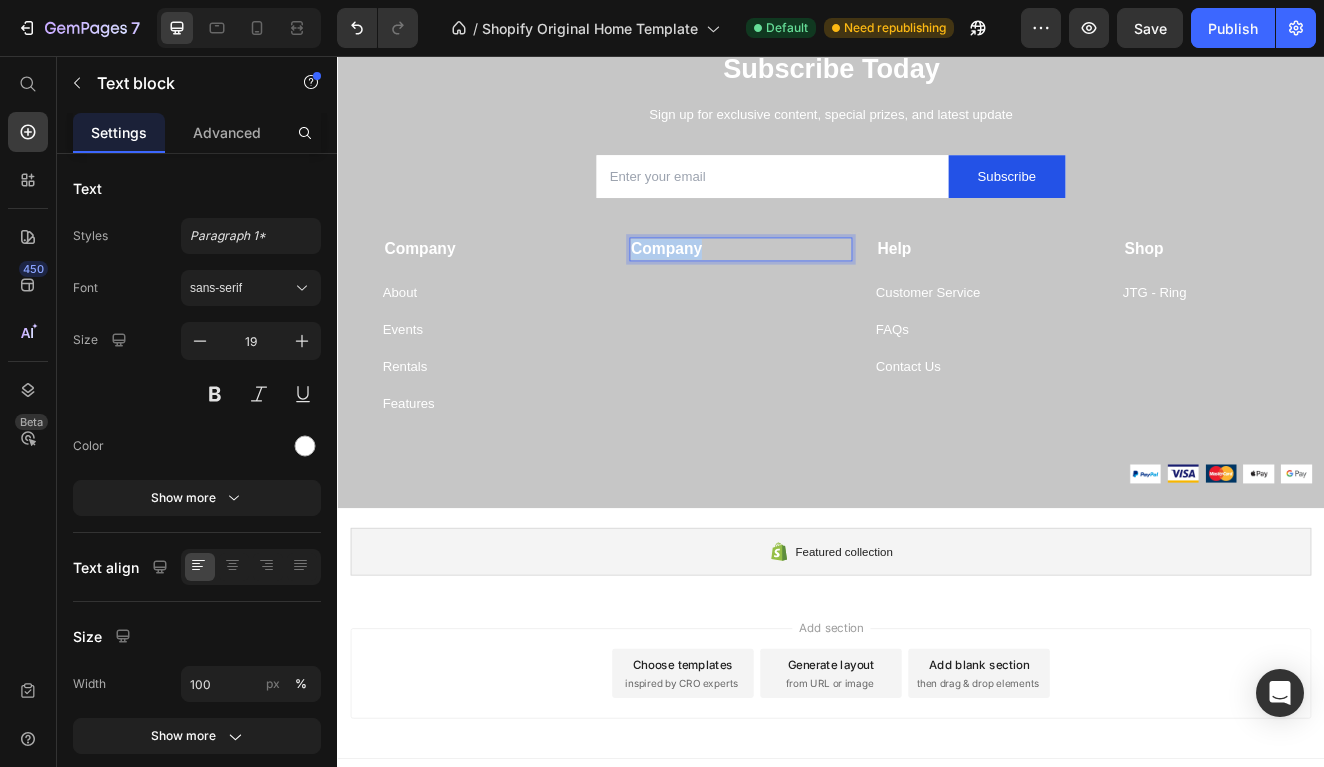 click on "Company" at bounding box center [737, 290] 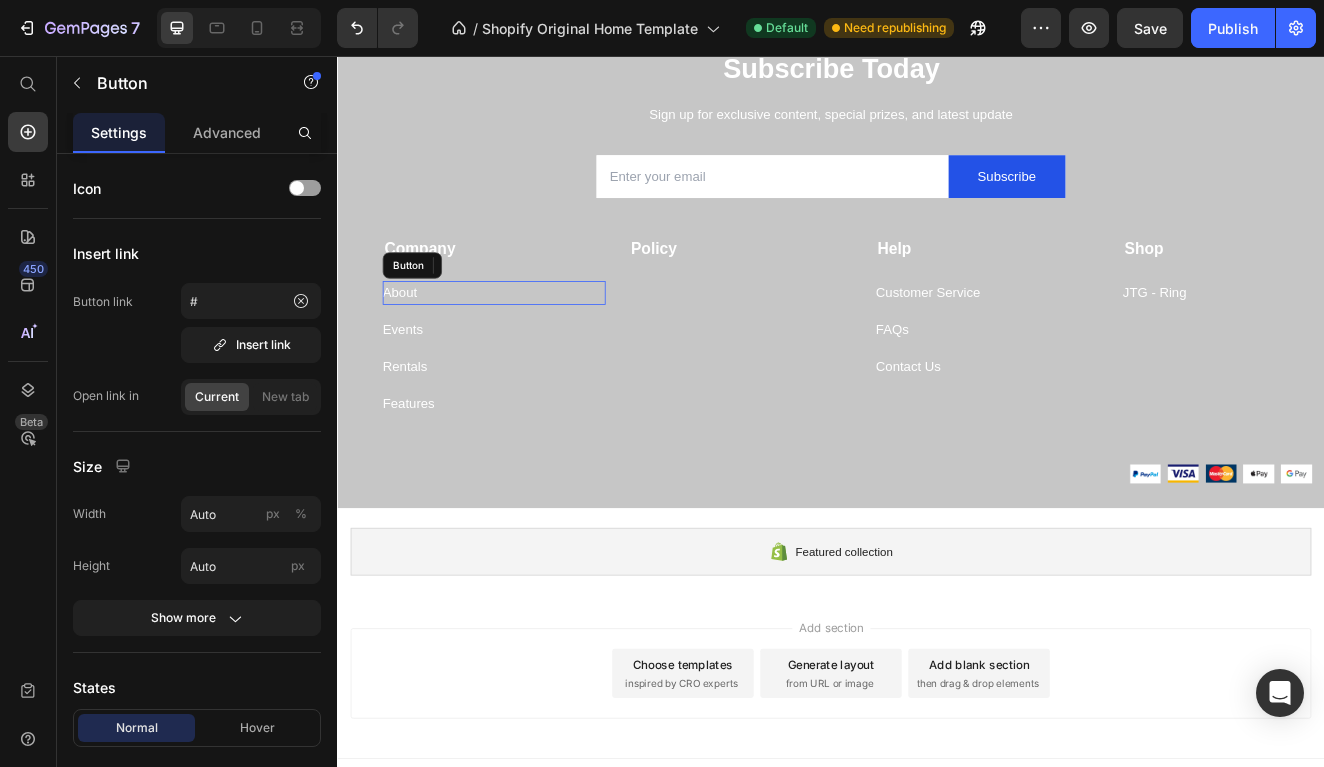 click on "About Button" at bounding box center [527, 344] 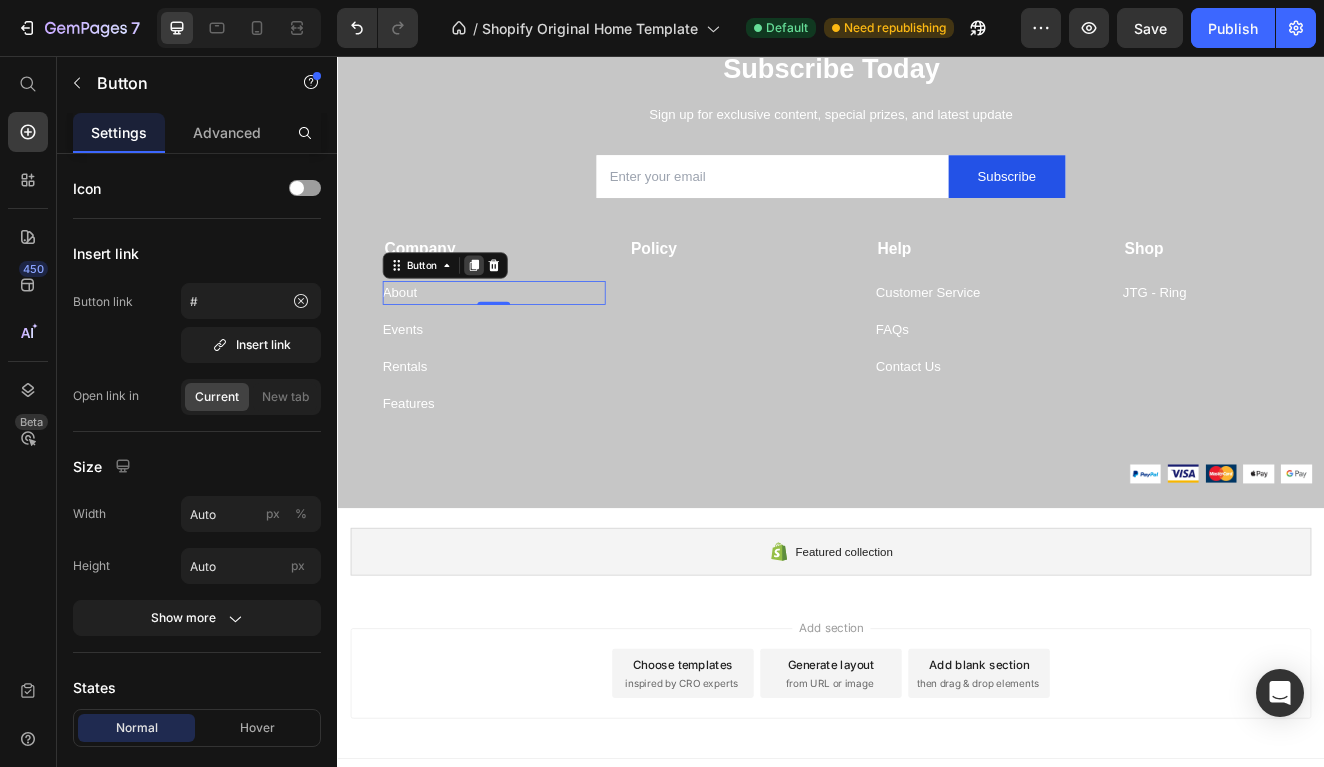 click at bounding box center (503, 311) 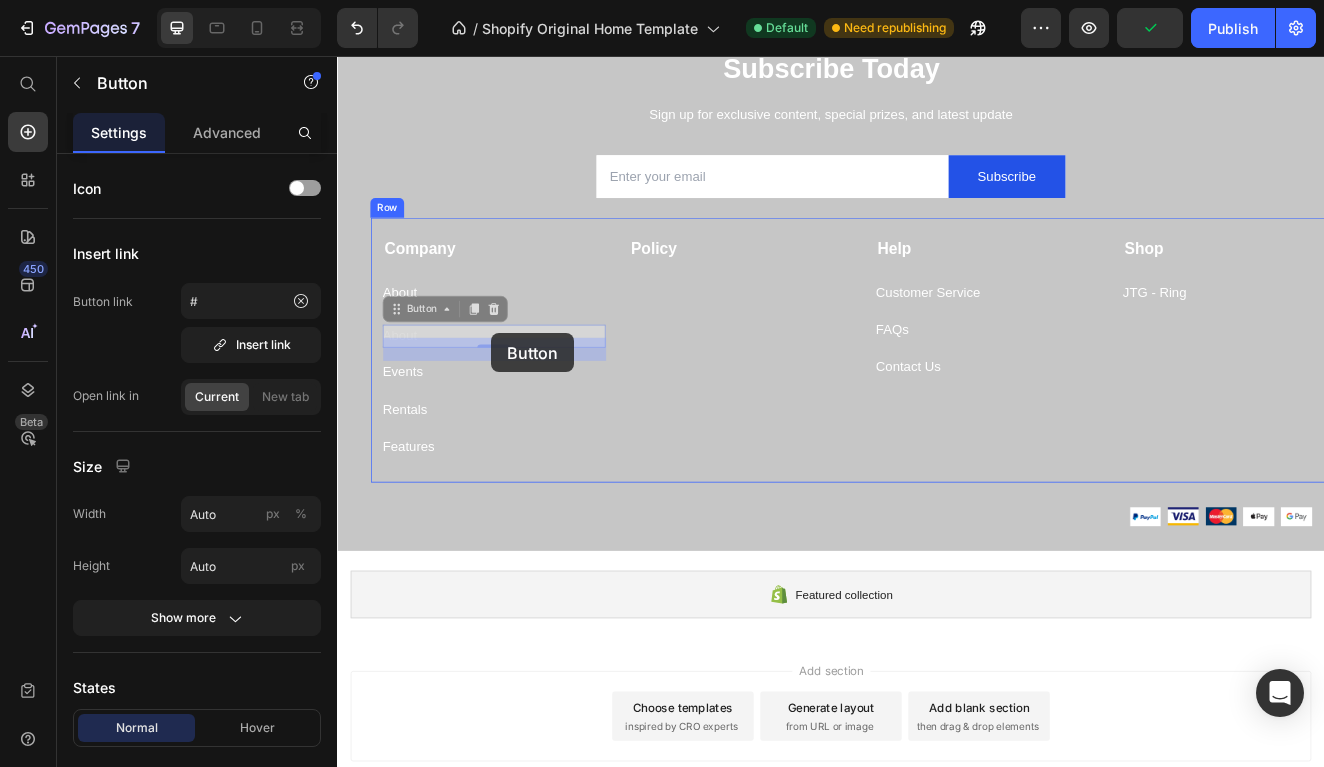 drag, startPoint x: 415, startPoint y: 362, endPoint x: 524, endPoint y: 393, distance: 113.32255 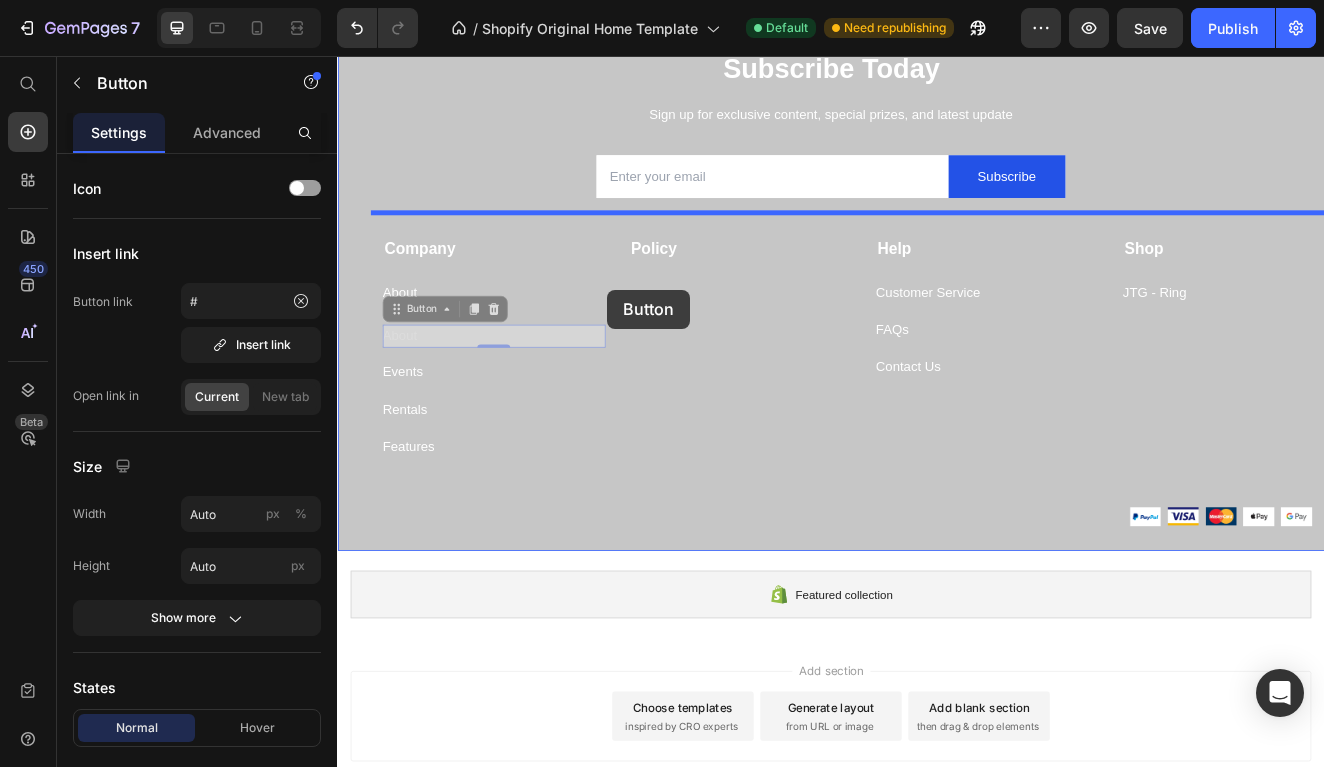 drag, startPoint x: 411, startPoint y: 360, endPoint x: 666, endPoint y: 340, distance: 255.78311 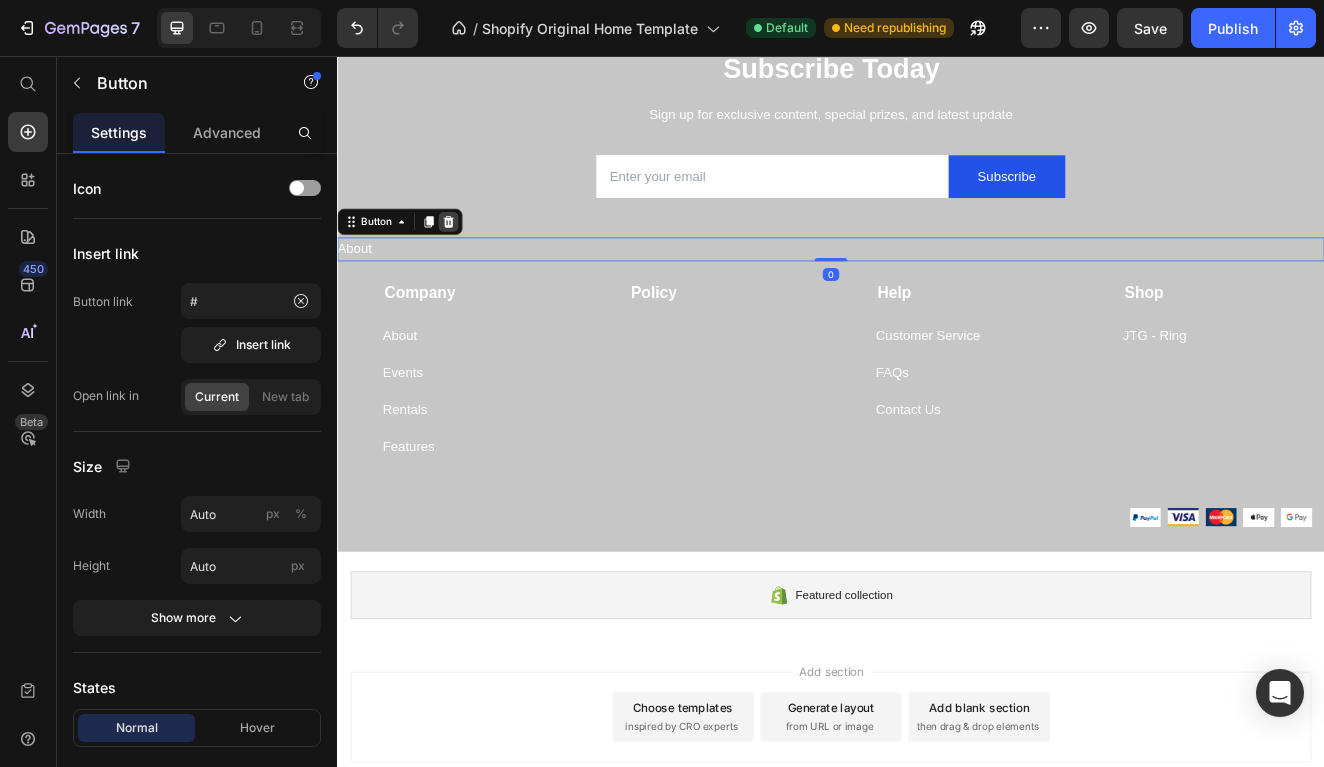 click 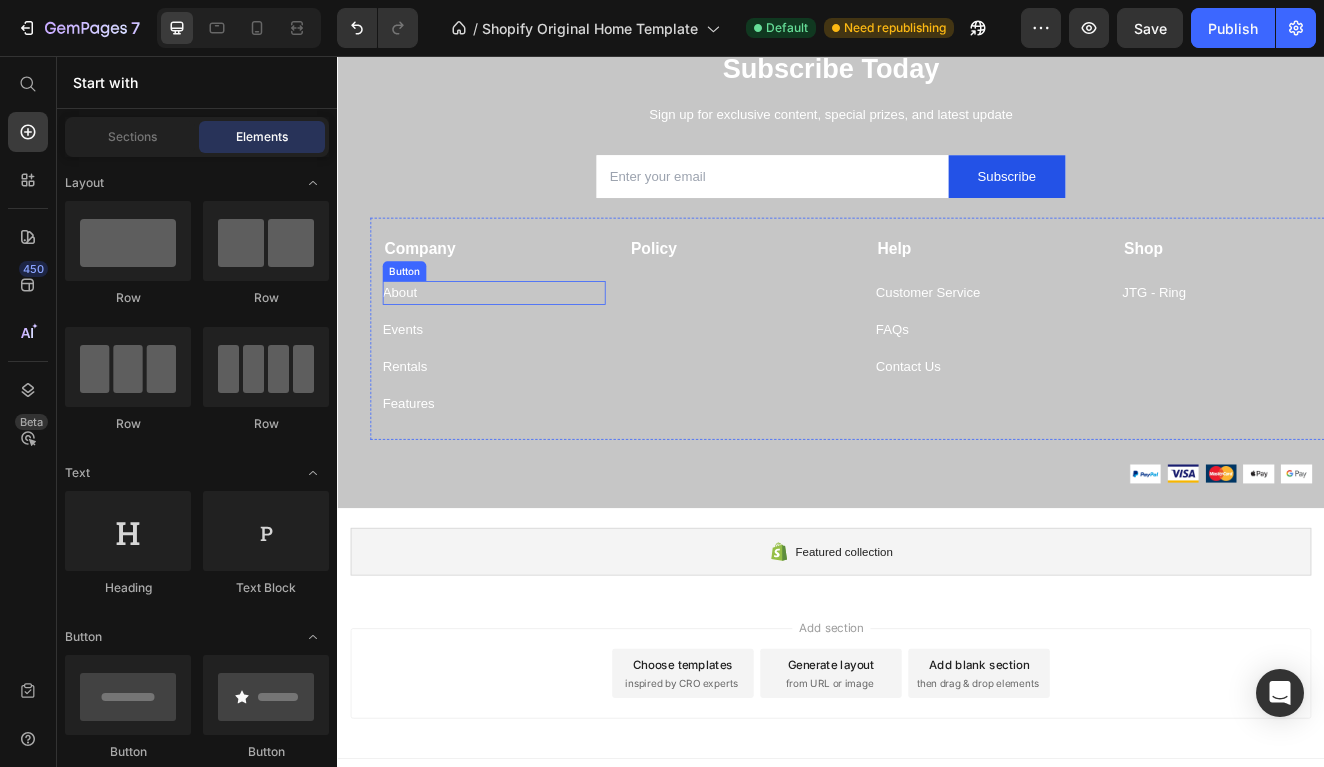 click on "About Button" at bounding box center (527, 344) 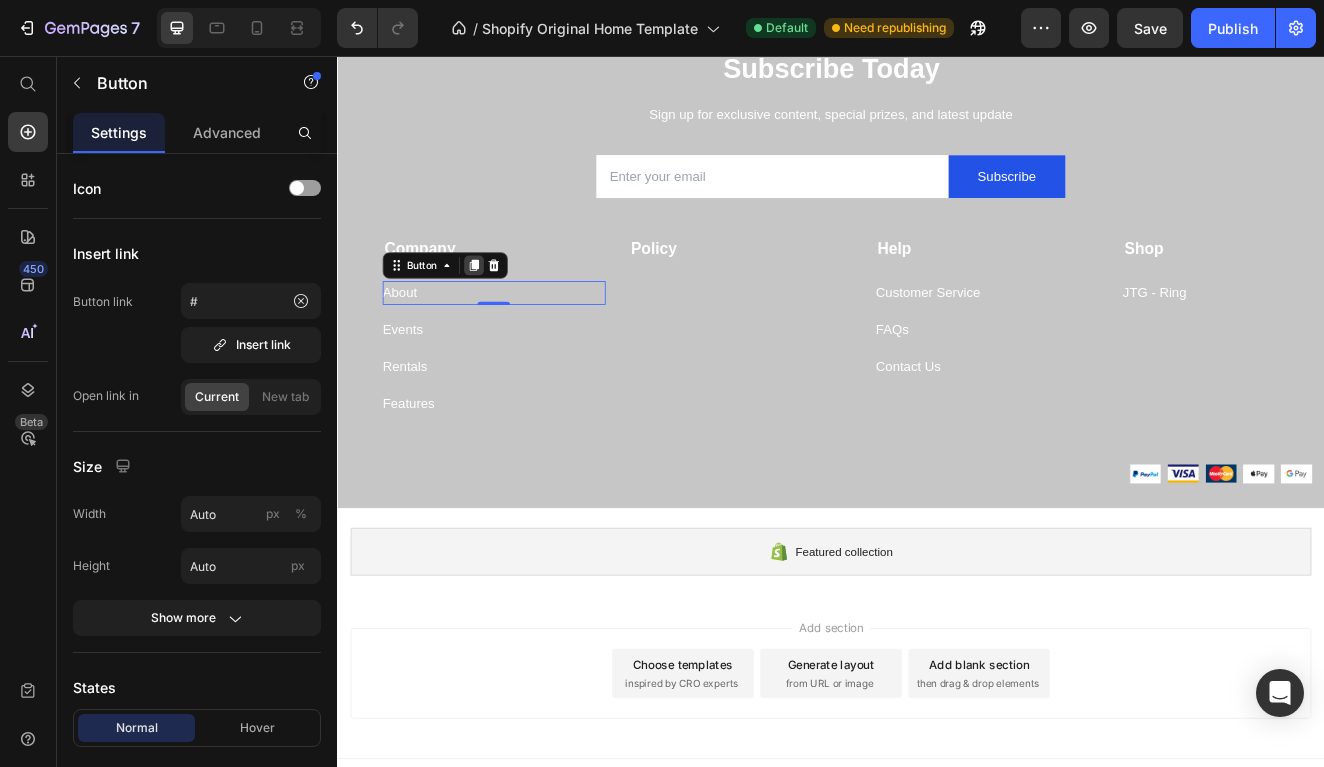 click 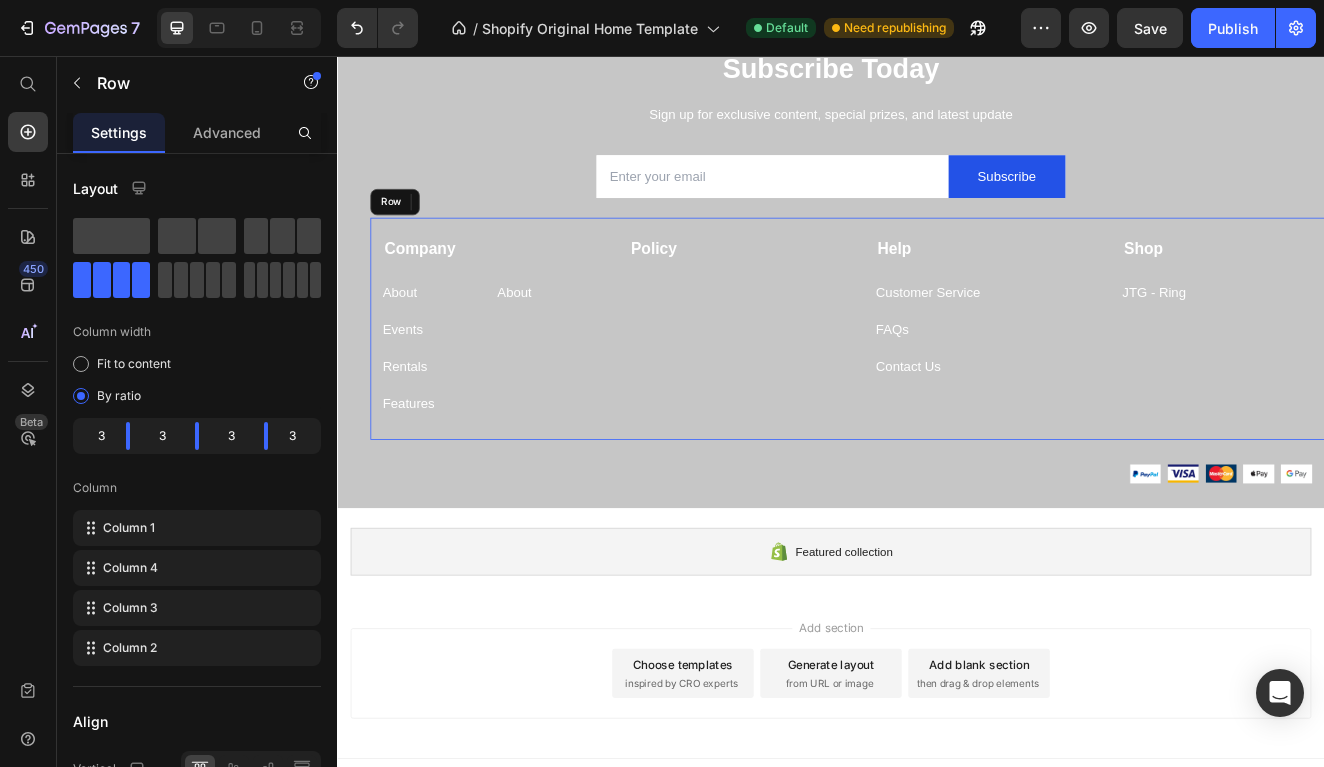 click on "Company Text block About Button   0 About Button Row Events Button Rentals Button Features Button Shop Text block JTG - Ring   Button Help Text block Customer Service Button FAQs Button Contact Us Button Policy Text block Row" at bounding box center (977, 388) 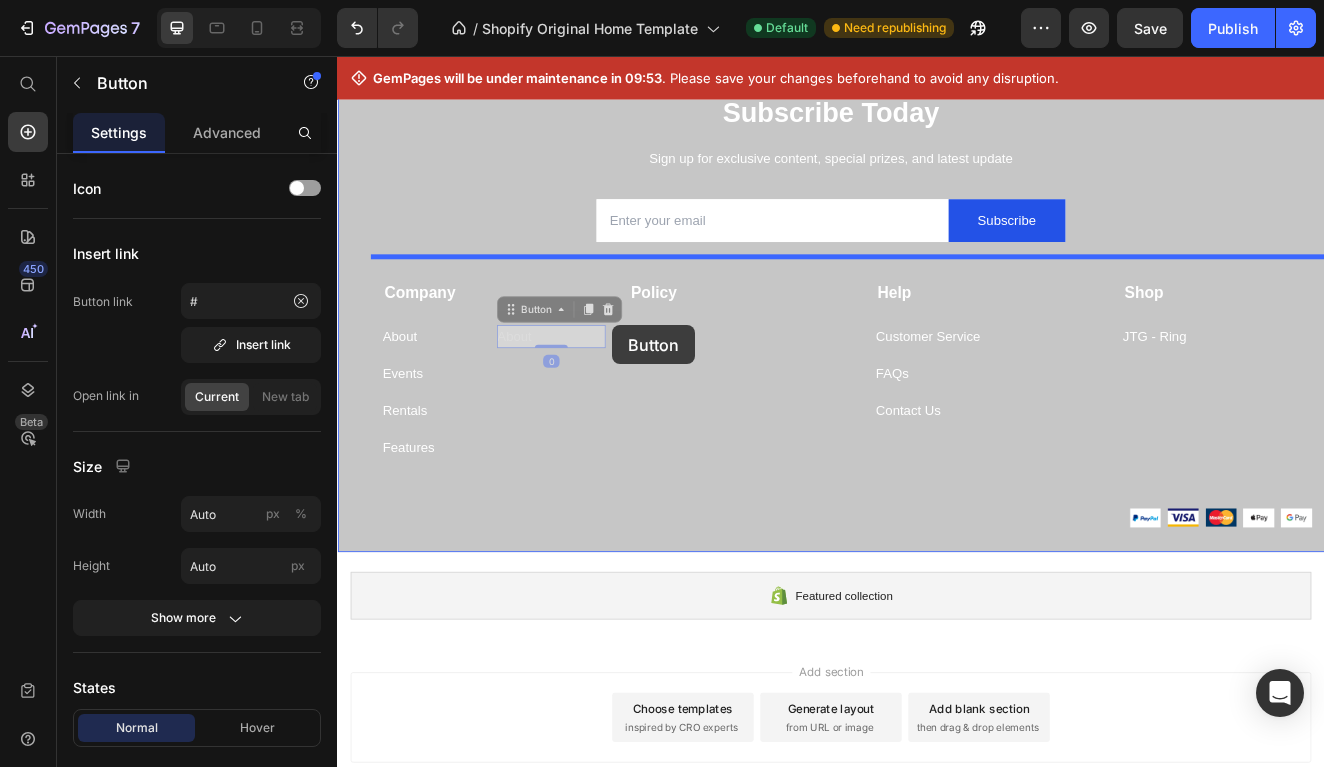 drag, startPoint x: 595, startPoint y: 384, endPoint x: 671, endPoint y: 376, distance: 76.41989 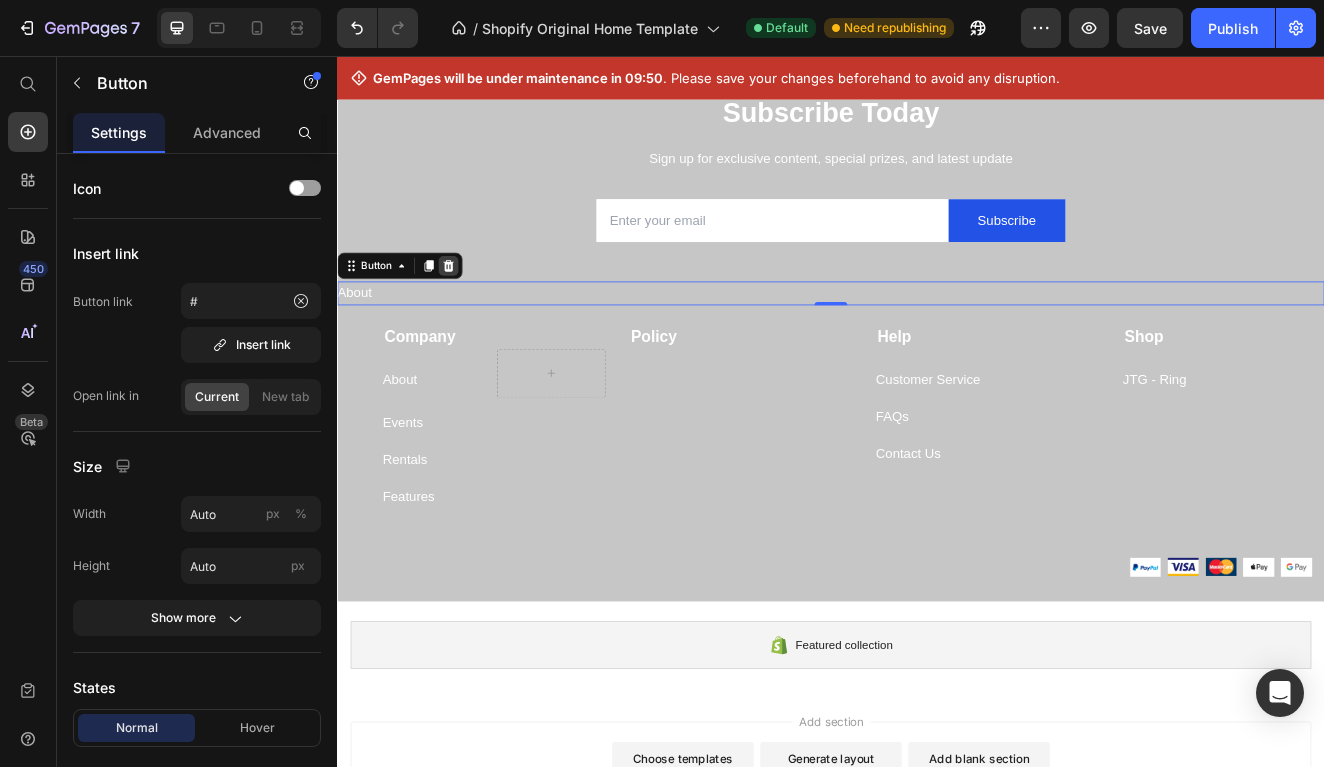 click 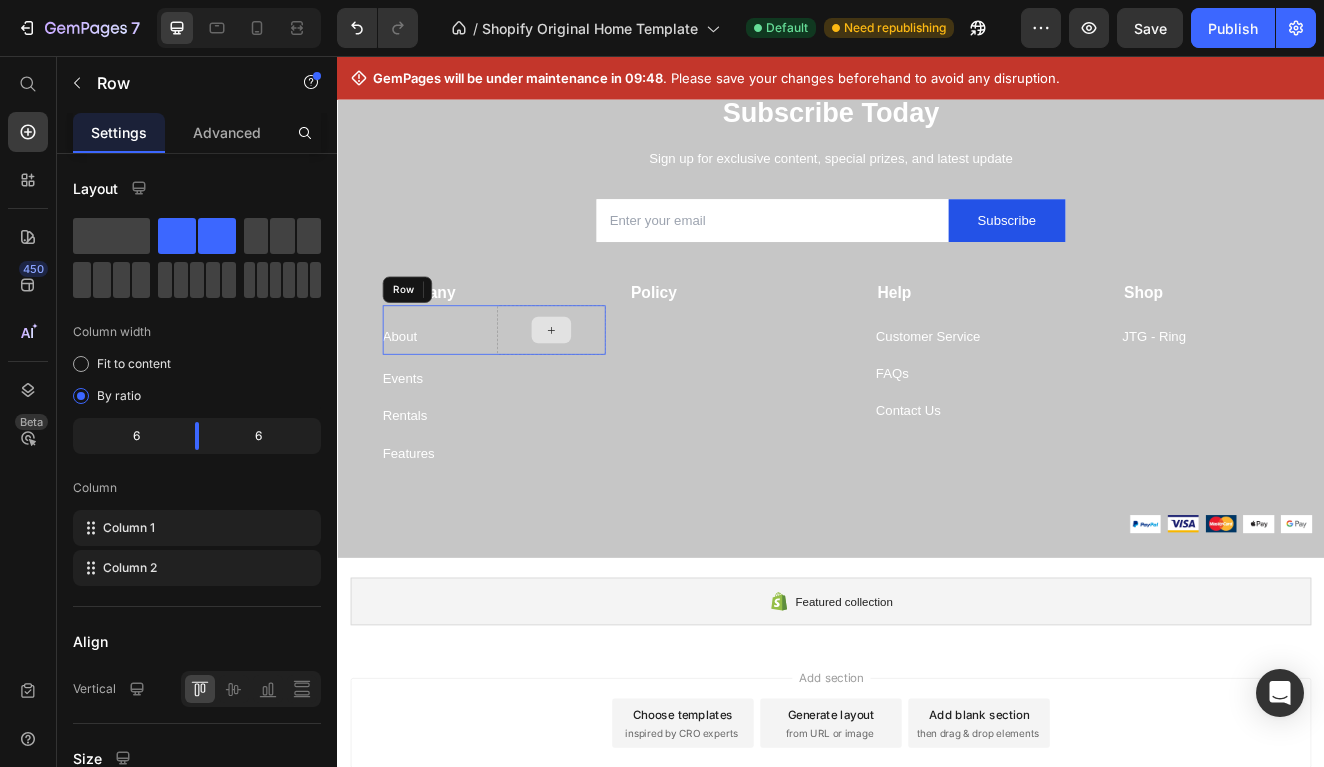 click at bounding box center (596, 380) 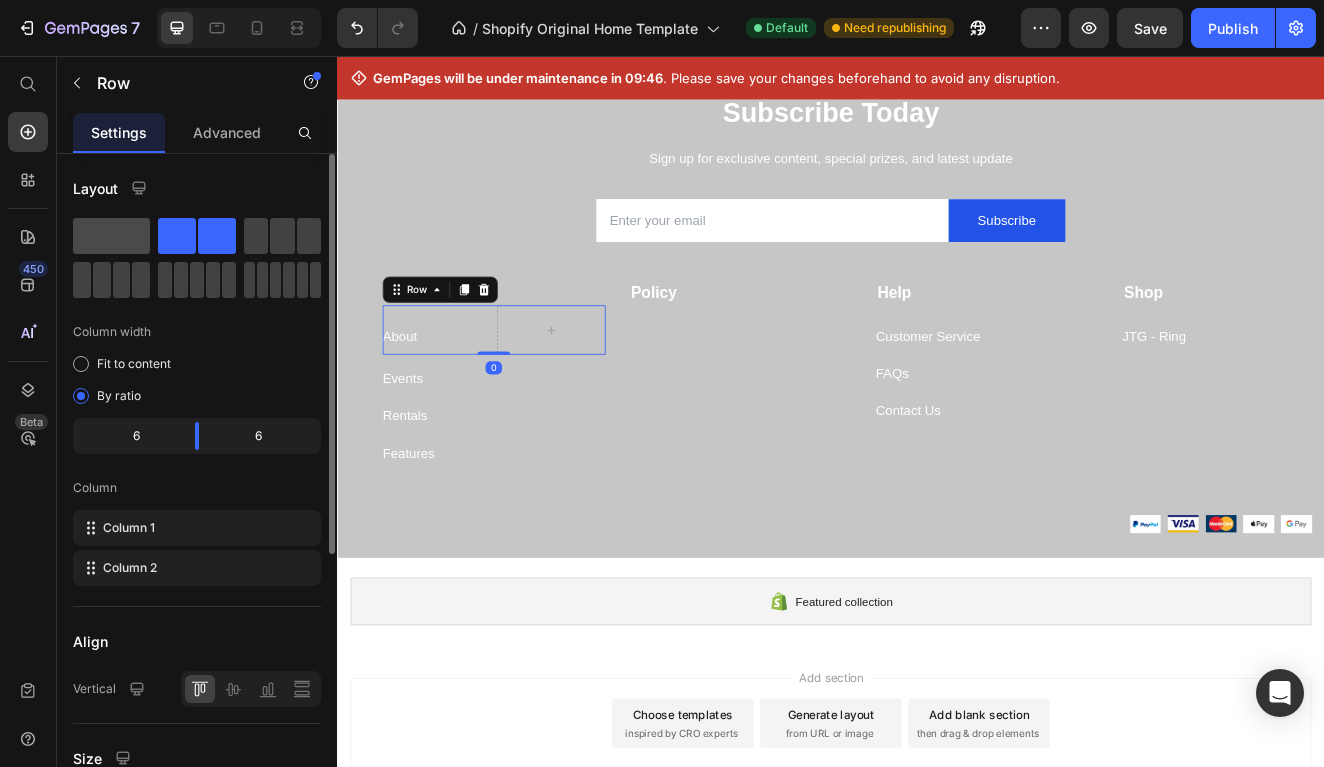 click 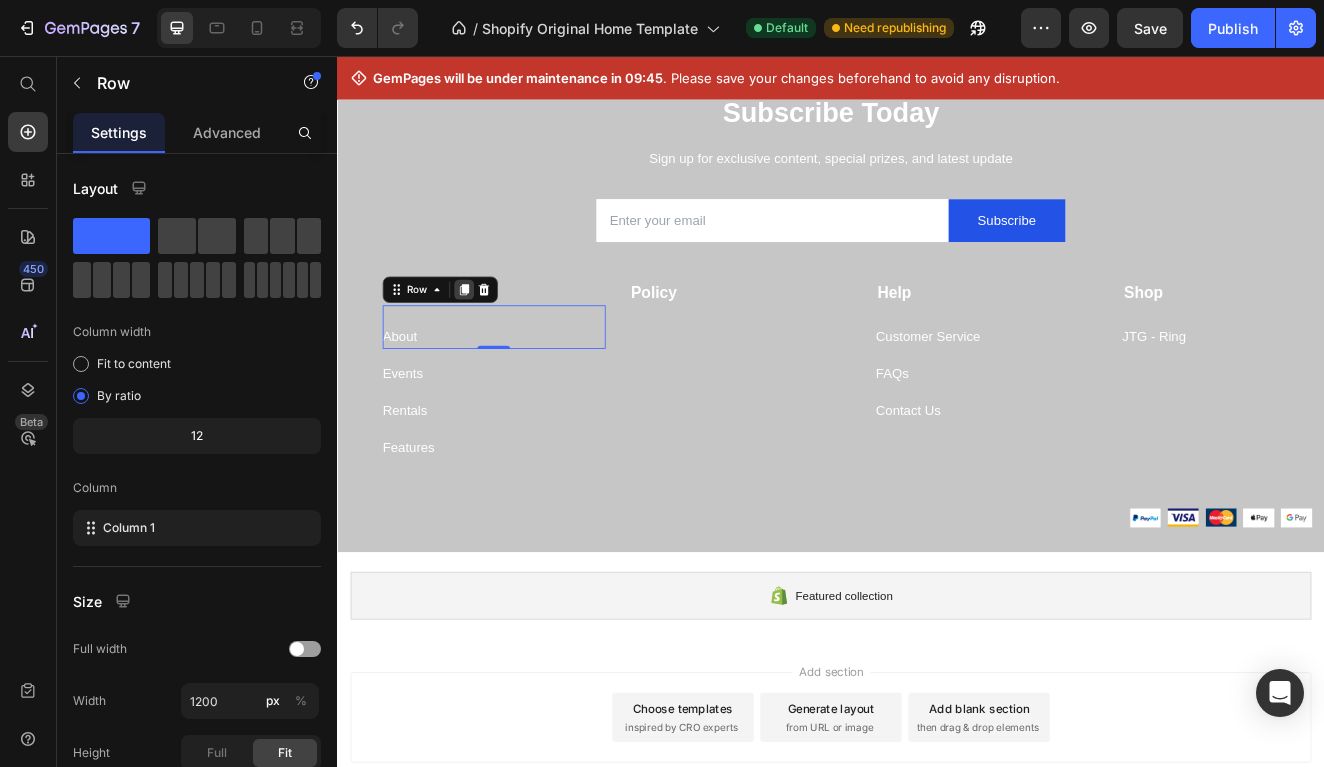 click 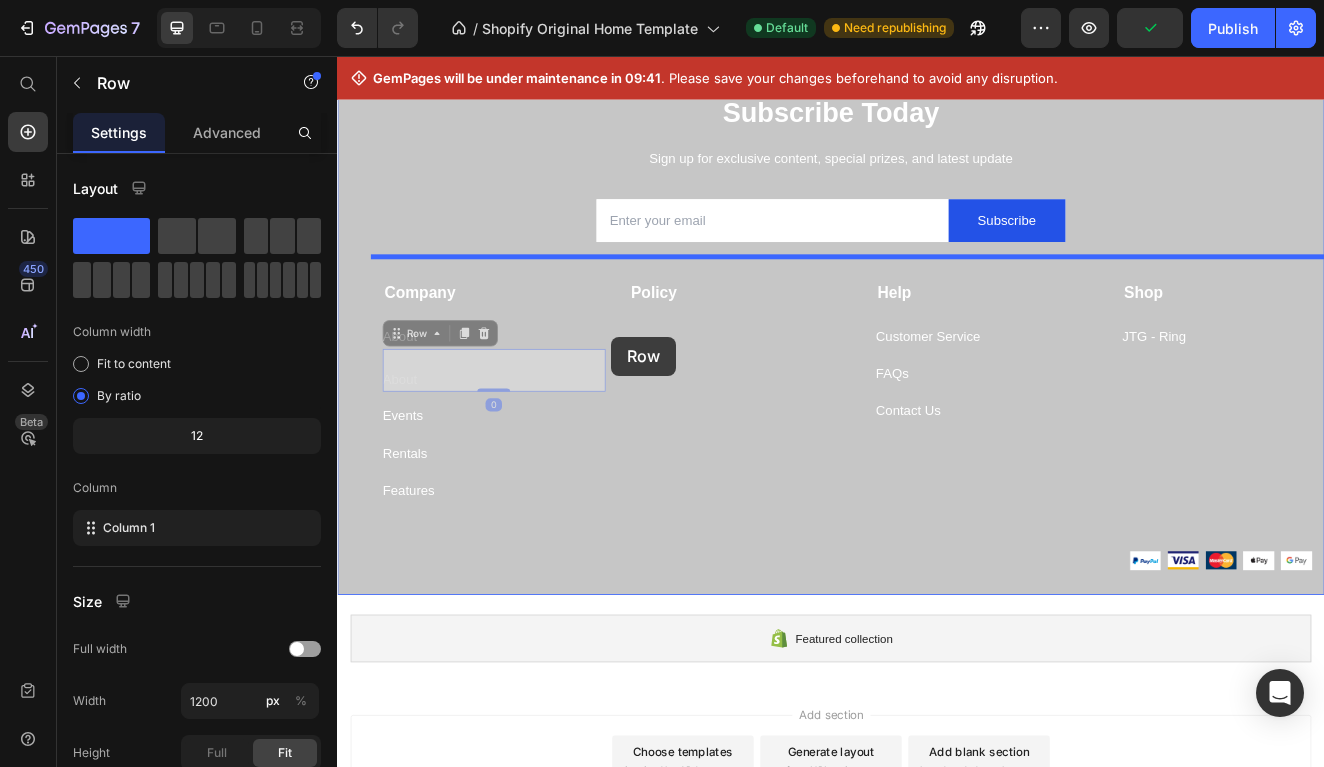 drag, startPoint x: 416, startPoint y: 386, endPoint x: 669, endPoint y: 387, distance: 253.00198 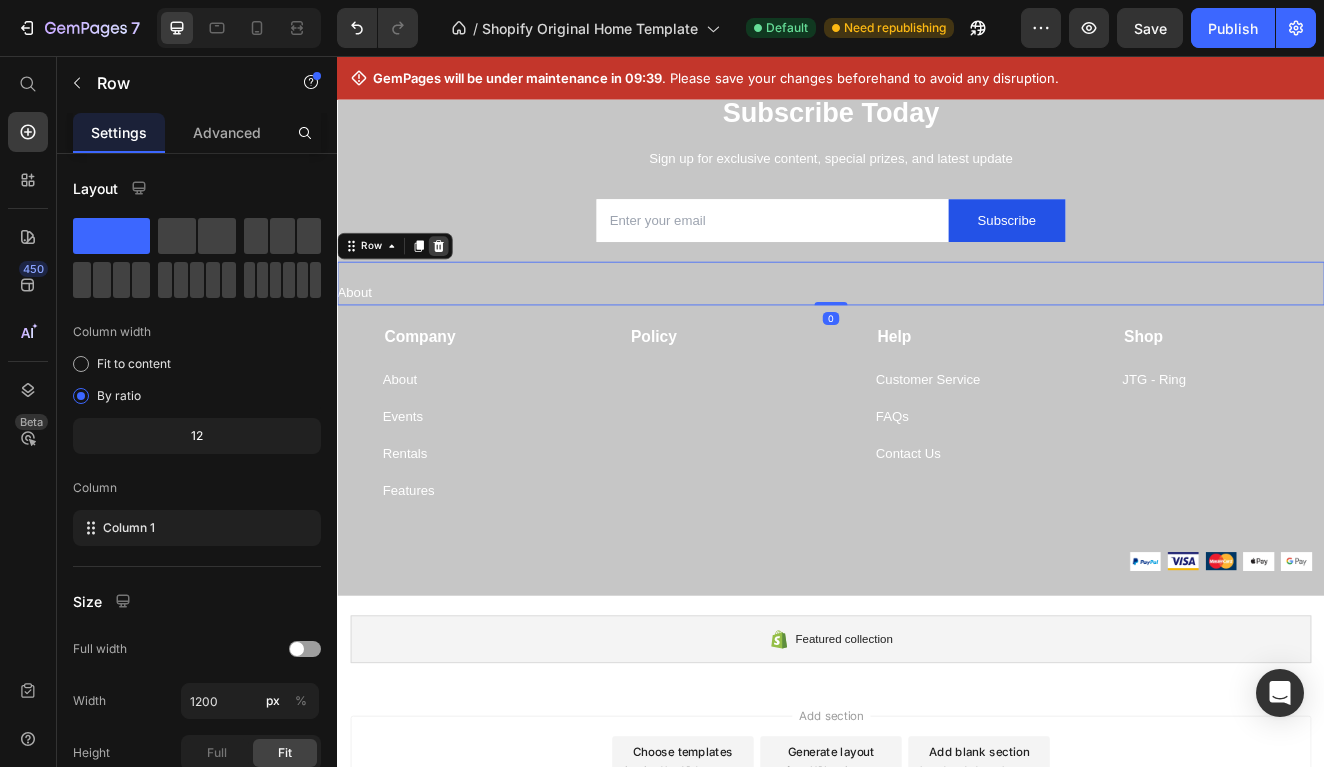click 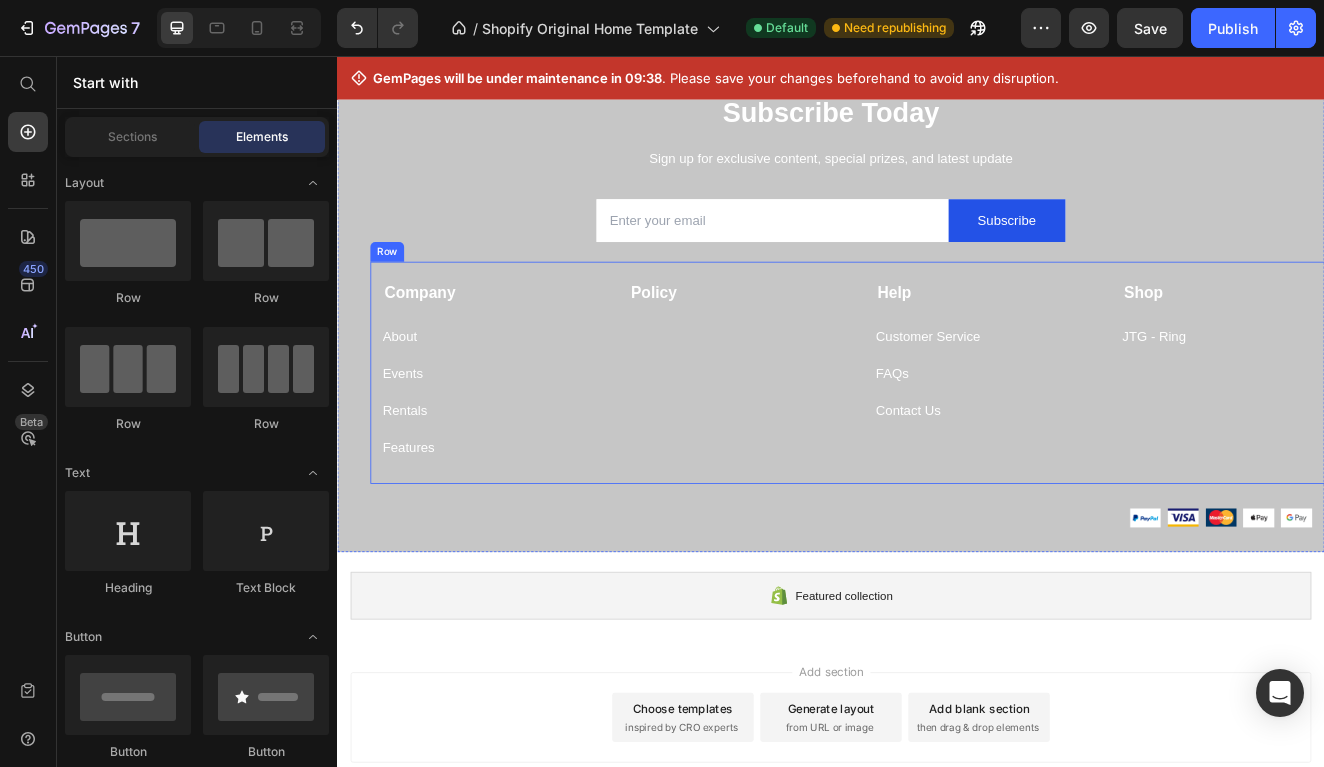 click on "Policy Text block" at bounding box center [827, 429] 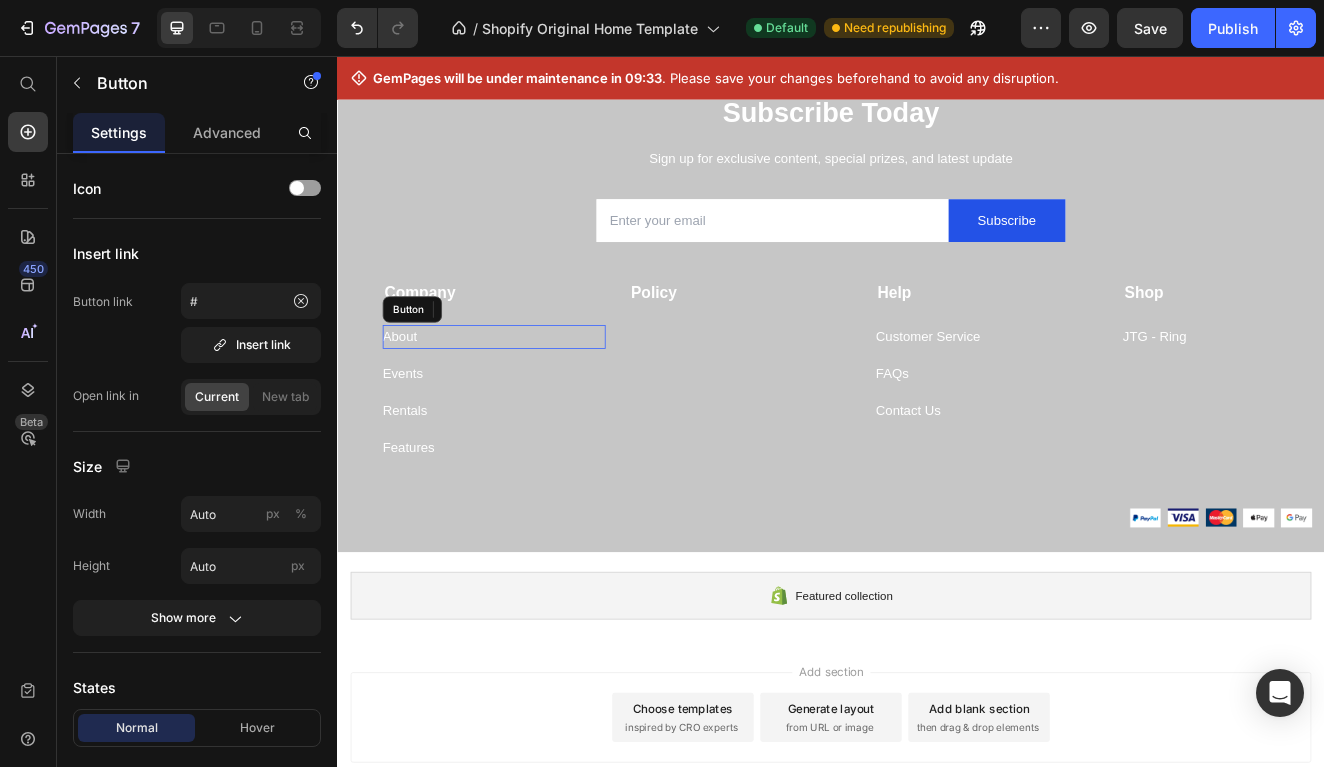 click on "About Button" at bounding box center (527, 388) 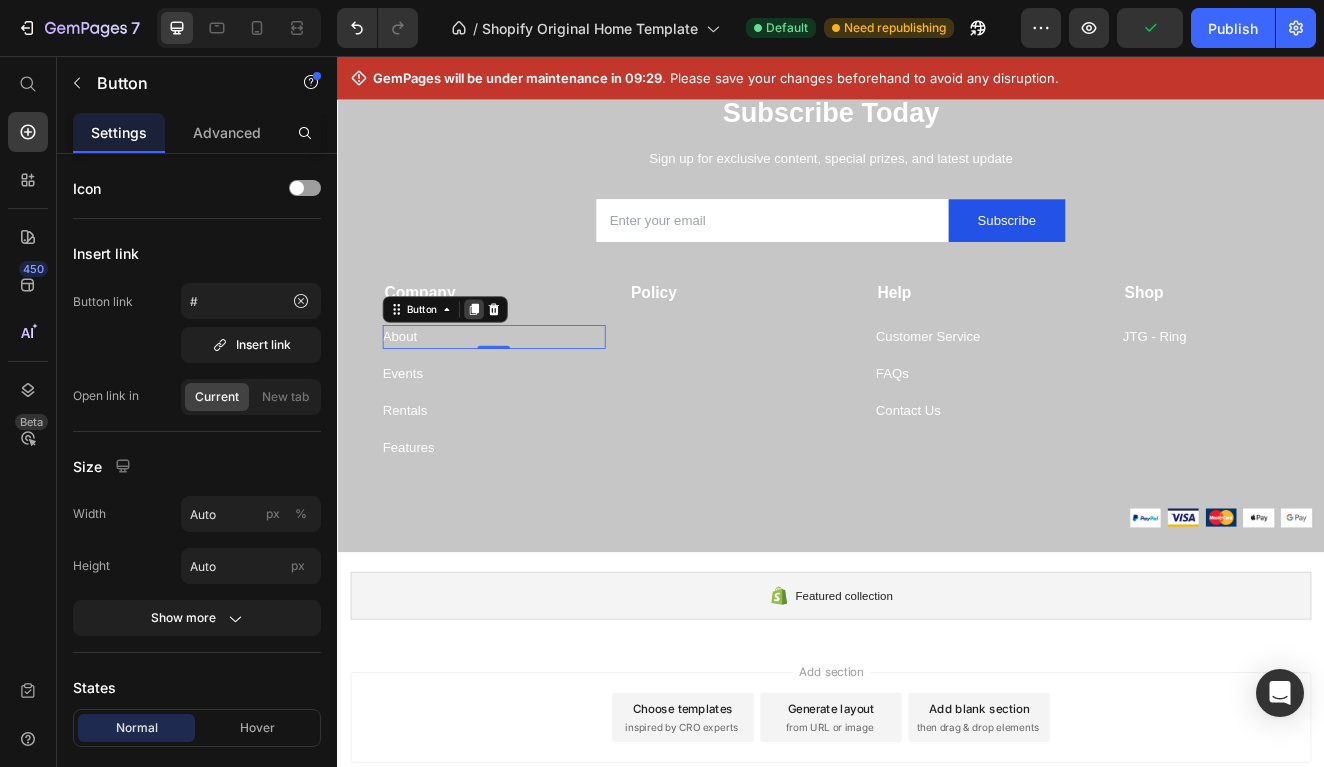 click 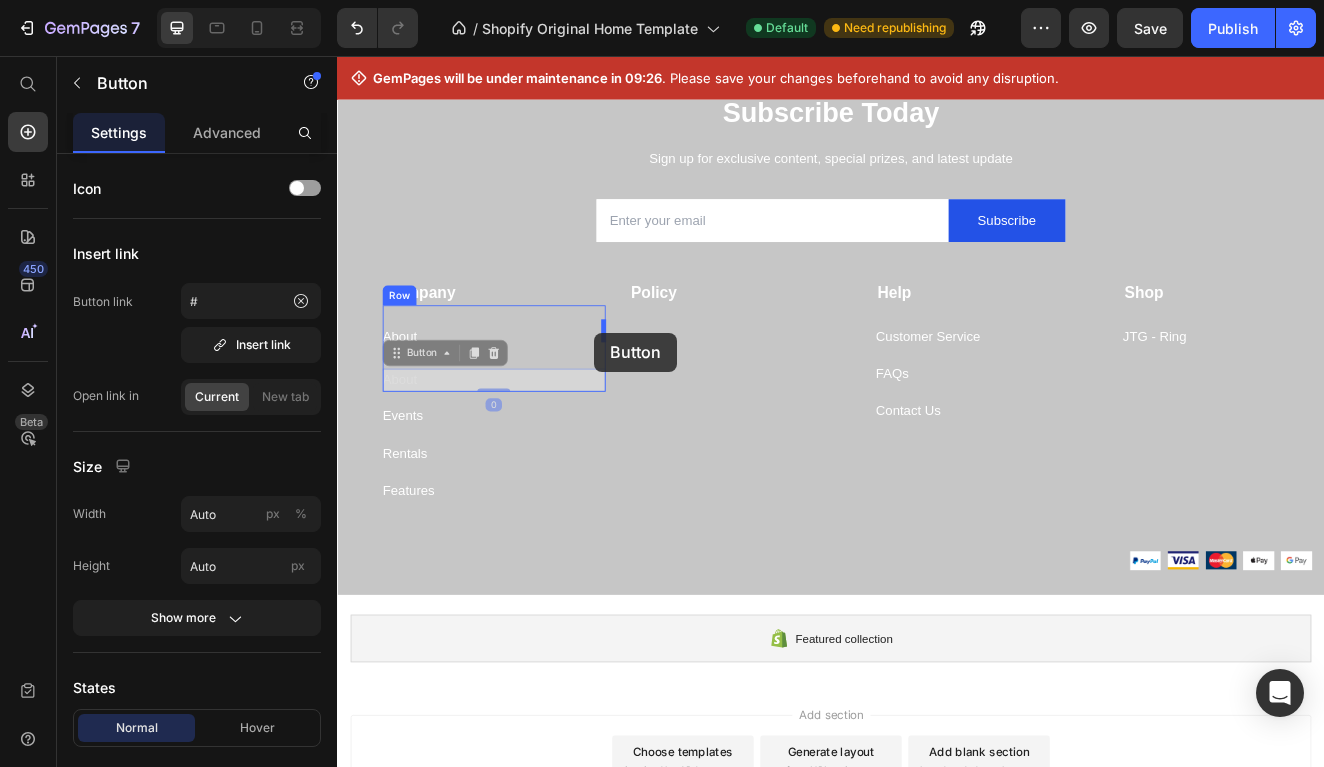 drag, startPoint x: 417, startPoint y: 410, endPoint x: 648, endPoint y: 383, distance: 232.57257 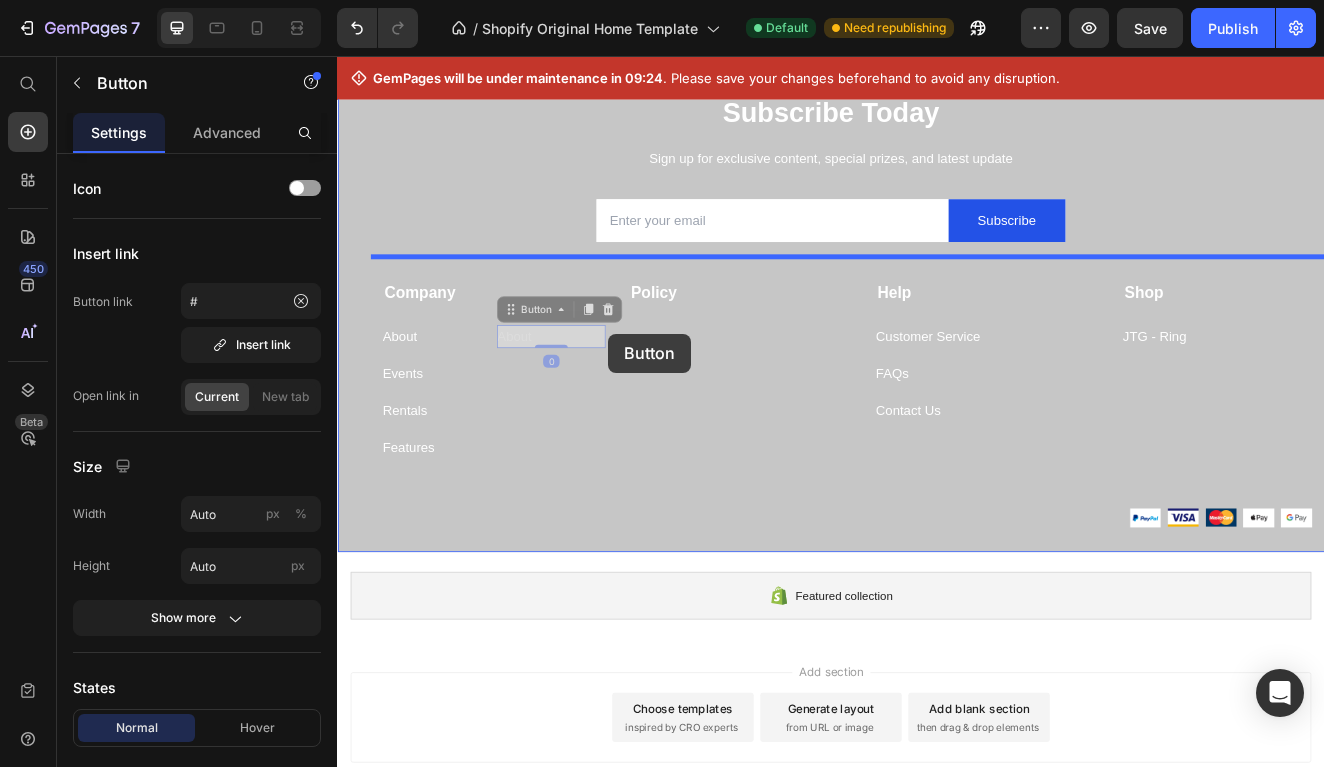 drag, startPoint x: 634, startPoint y: 384, endPoint x: 666, endPoint y: 384, distance: 32 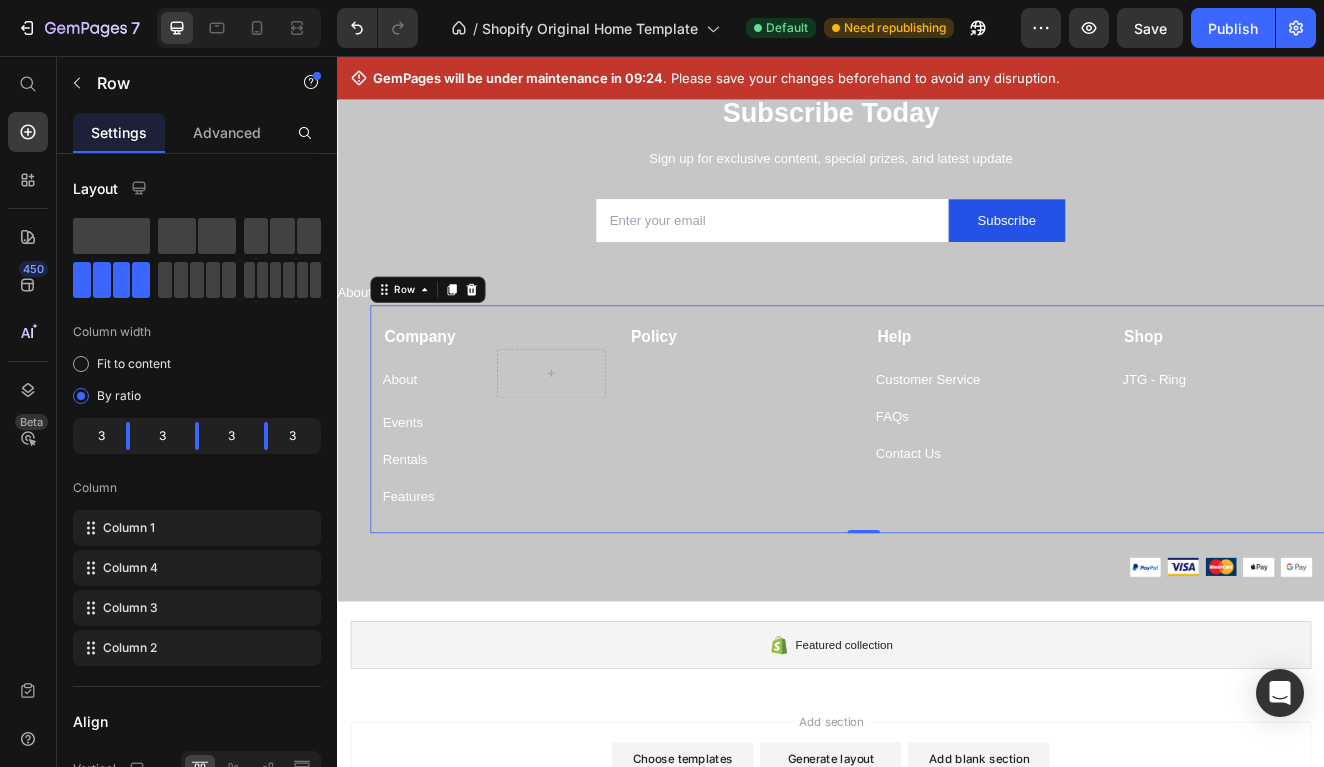 click on "Company Text block About Button
Row Events Button Rentals Button Features Button Shop Text block JTG - Ring   Button Help Text block Customer Service Button FAQs Button Contact Us Button Policy Text block Row   0" at bounding box center (977, 488) 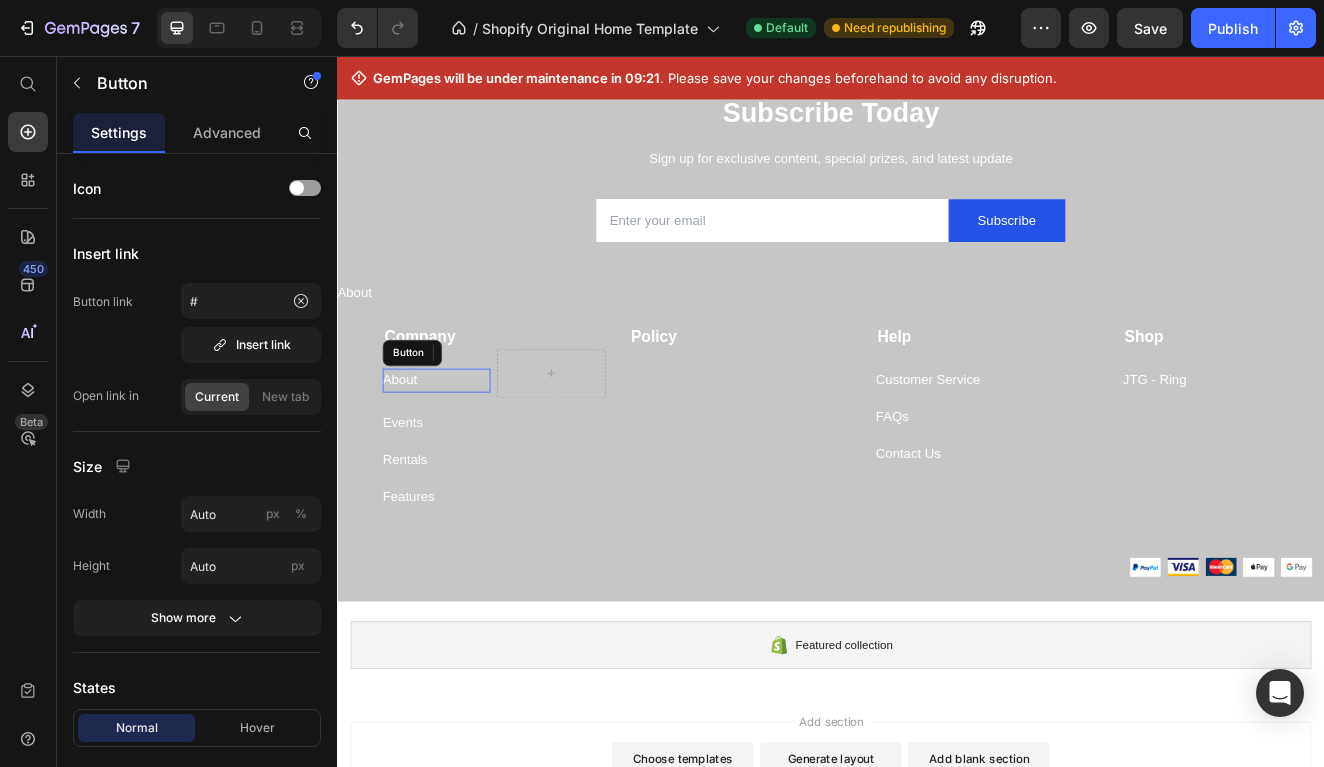 click on "About Button" at bounding box center [457, 441] 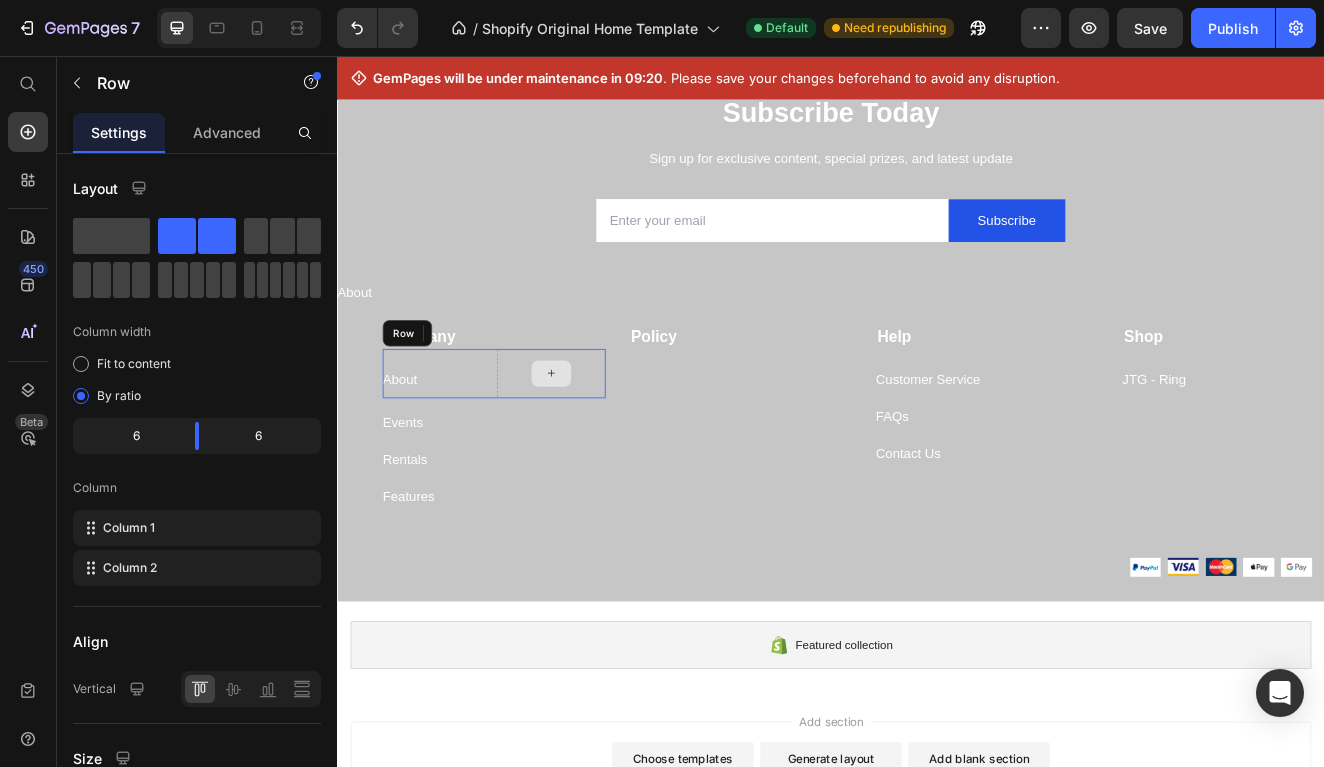 click at bounding box center [596, 433] 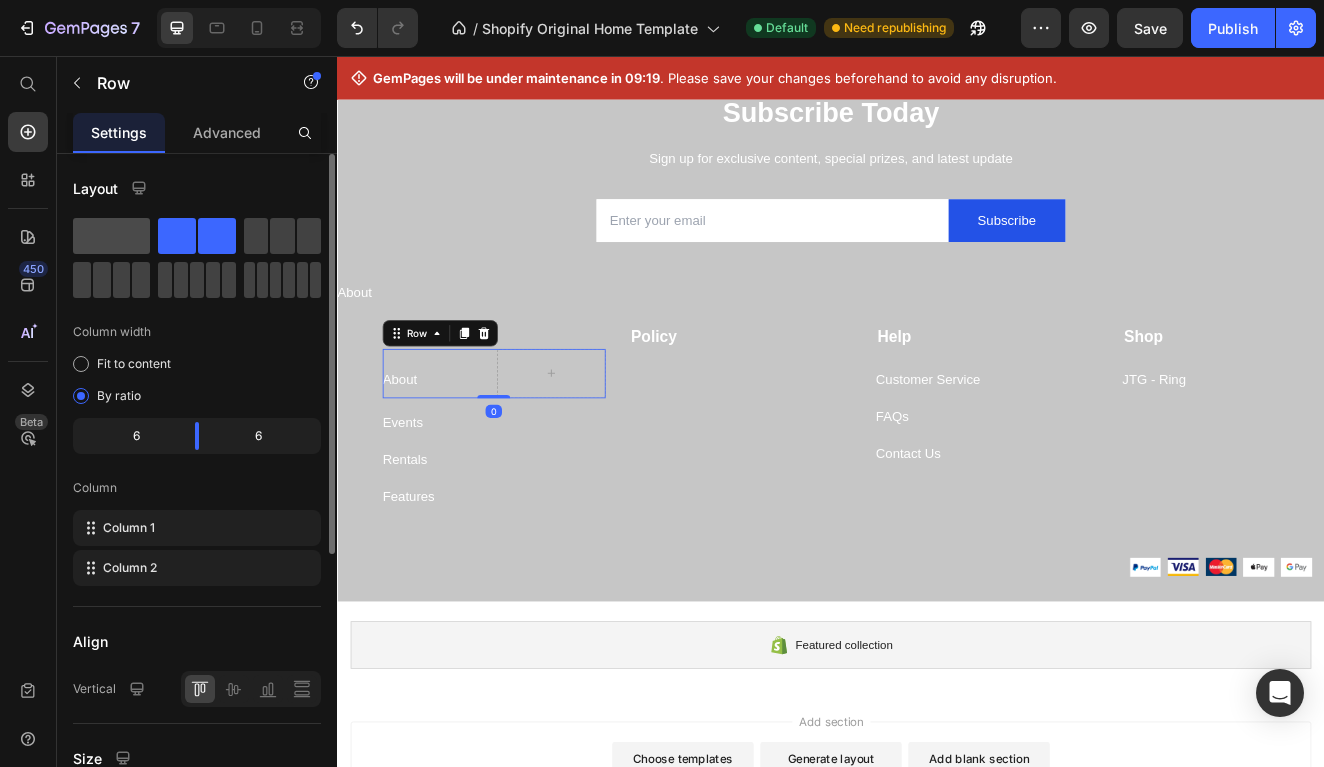 click 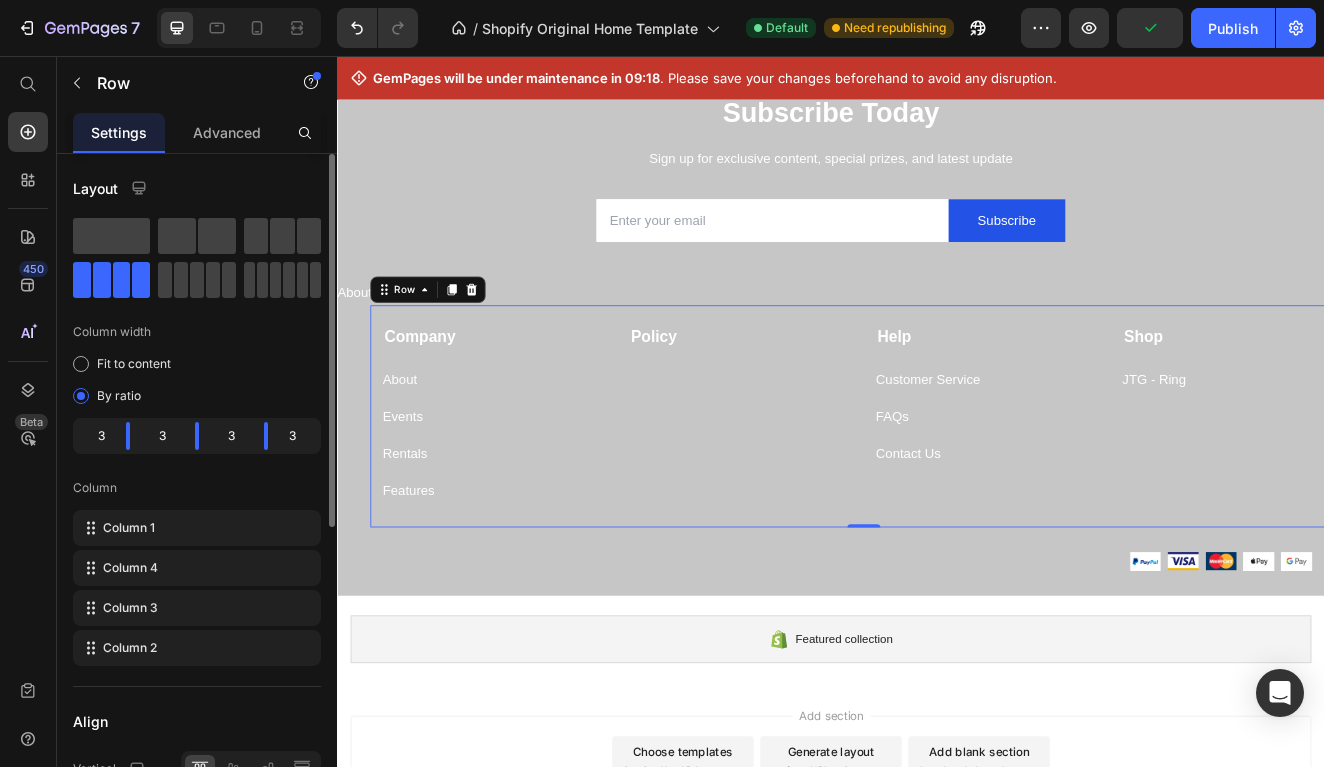 click on "Company Text block About Button Row Events Button Rentals Button Features Button Shop Text block JTG - Ring   Button Help Text block Customer Service Button FAQs Button Contact Us Button Policy Text block Row   0" at bounding box center [977, 485] 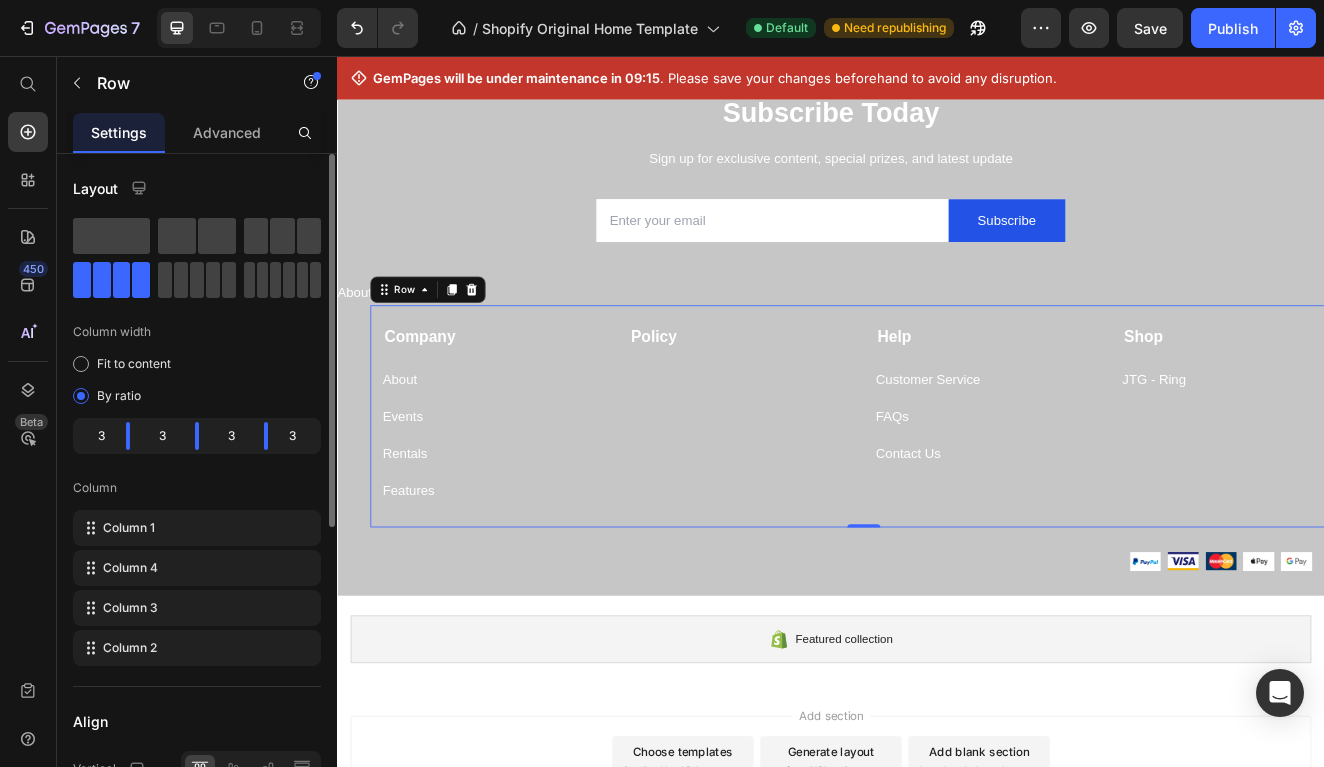 click on "Policy Text block" at bounding box center (827, 482) 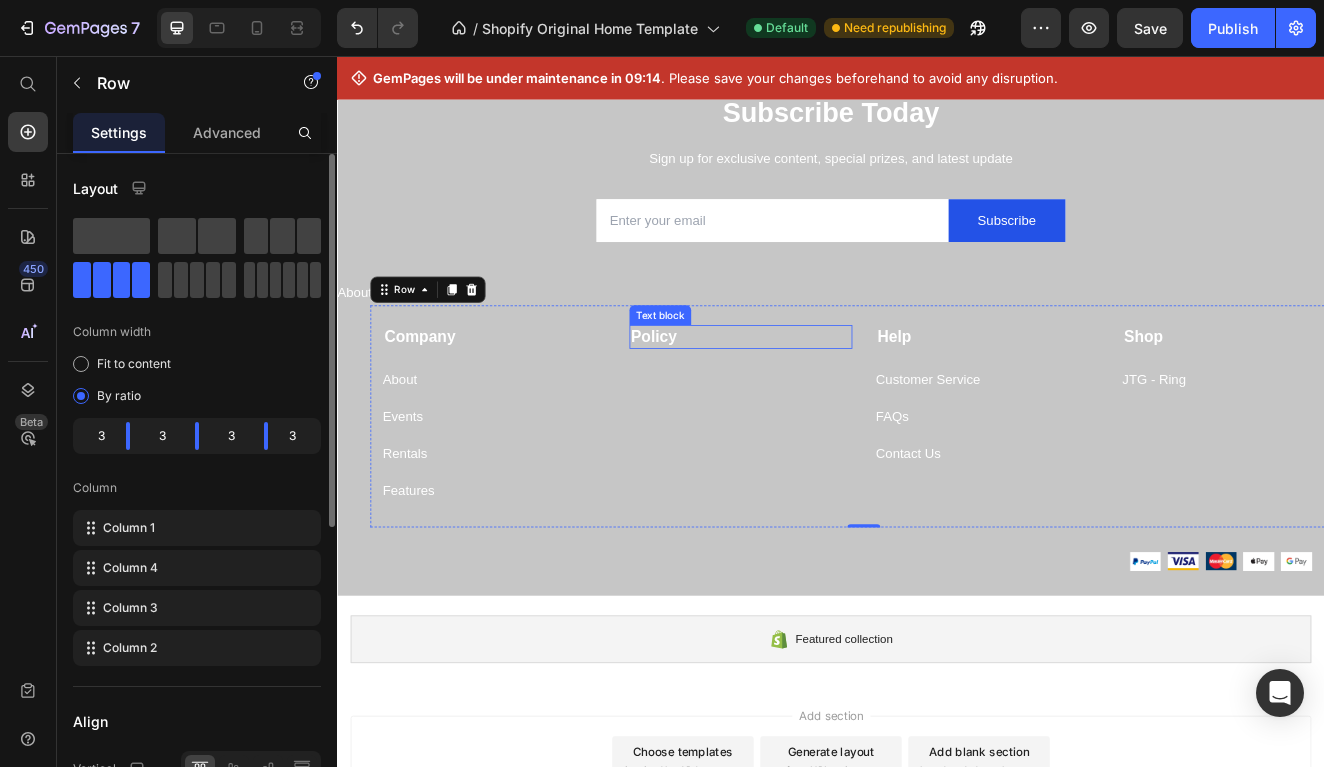 click on "Policy" at bounding box center [722, 387] 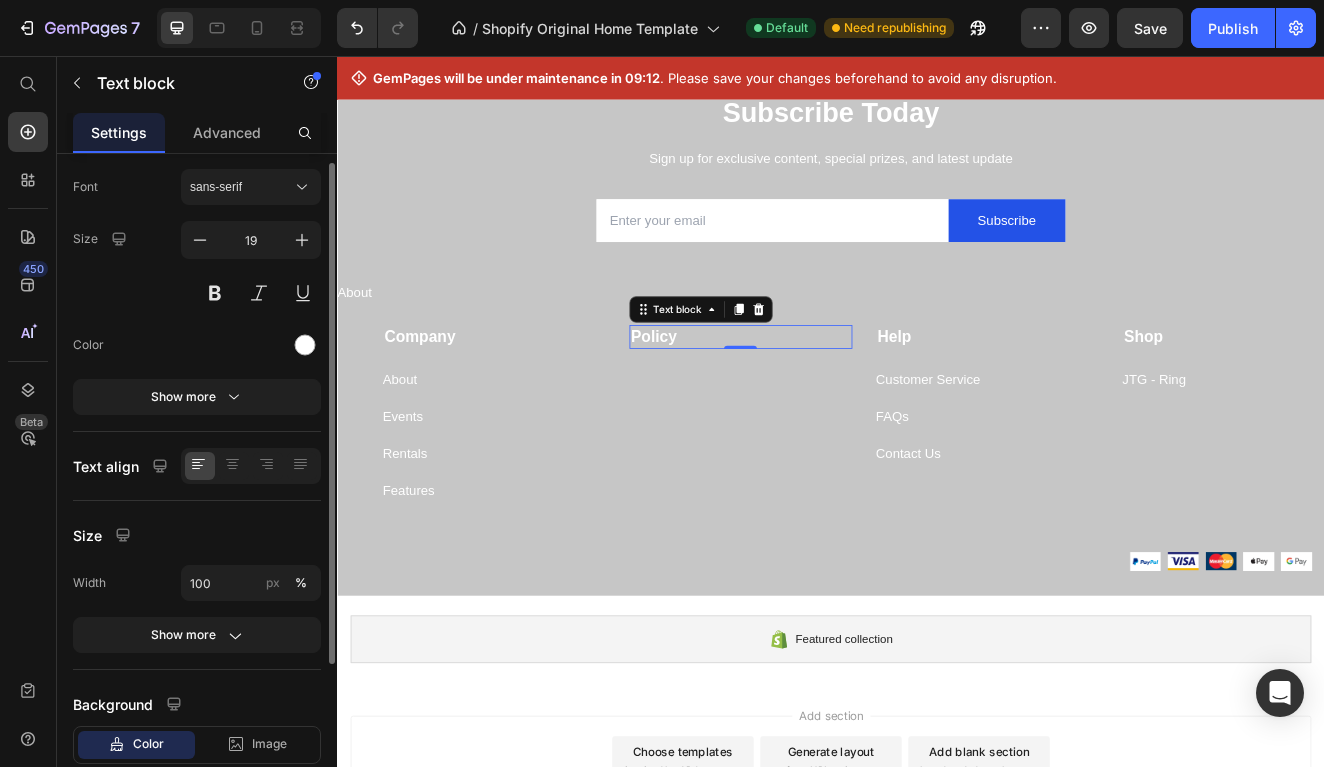 scroll, scrollTop: 0, scrollLeft: 0, axis: both 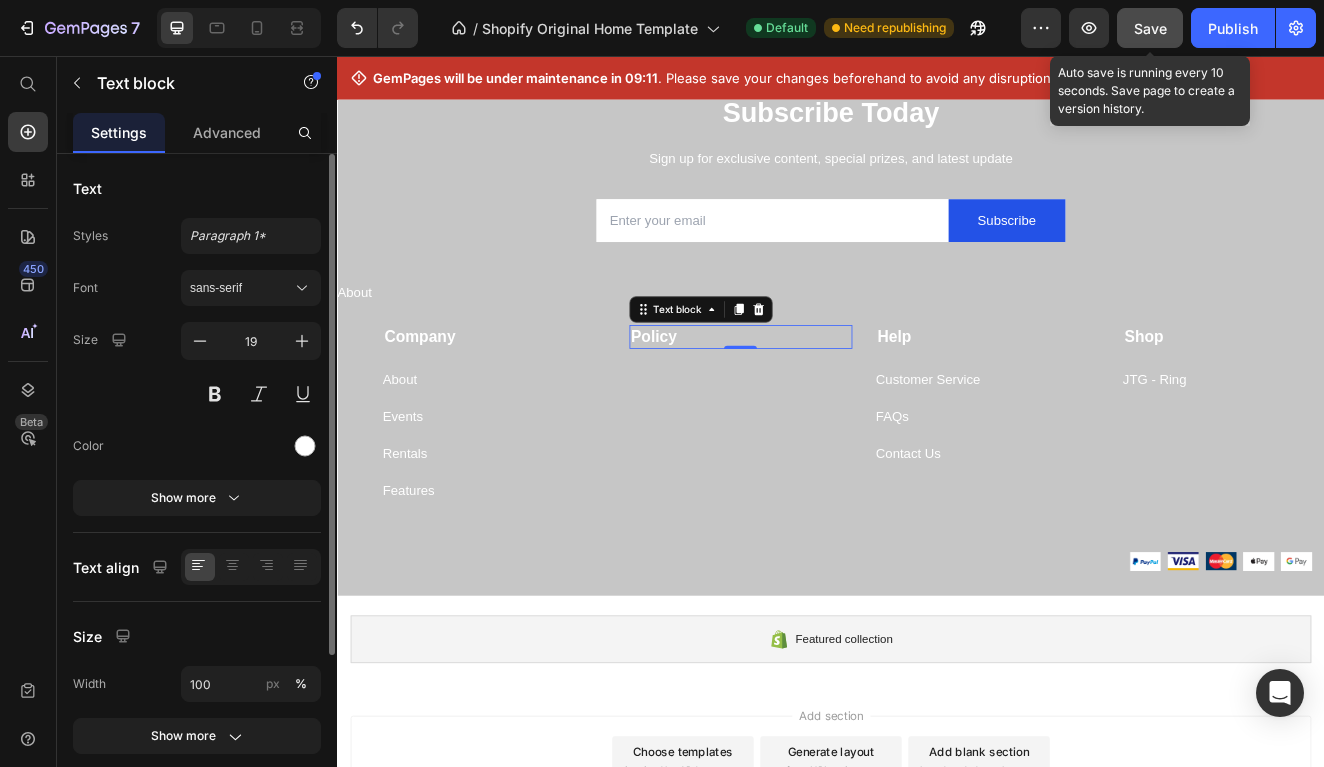 click on "Save" 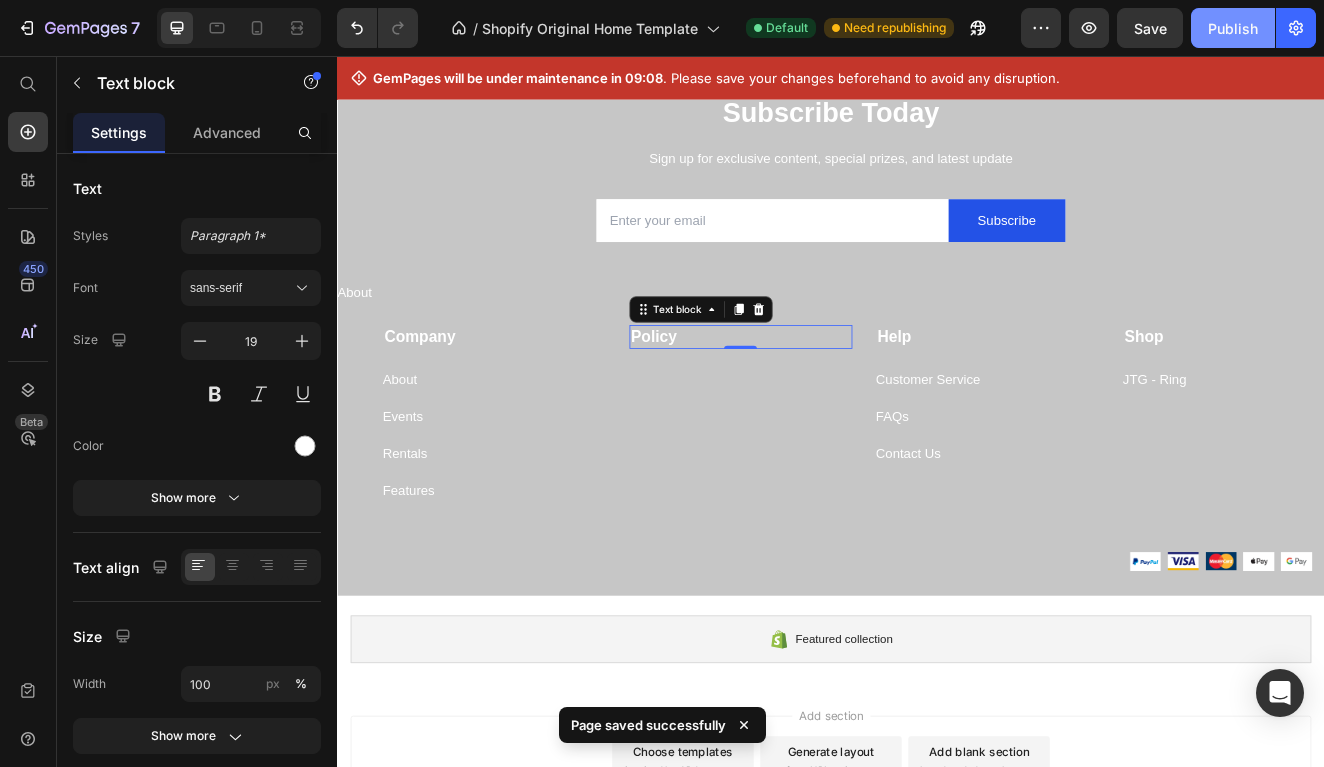 click on "Publish" at bounding box center [1233, 28] 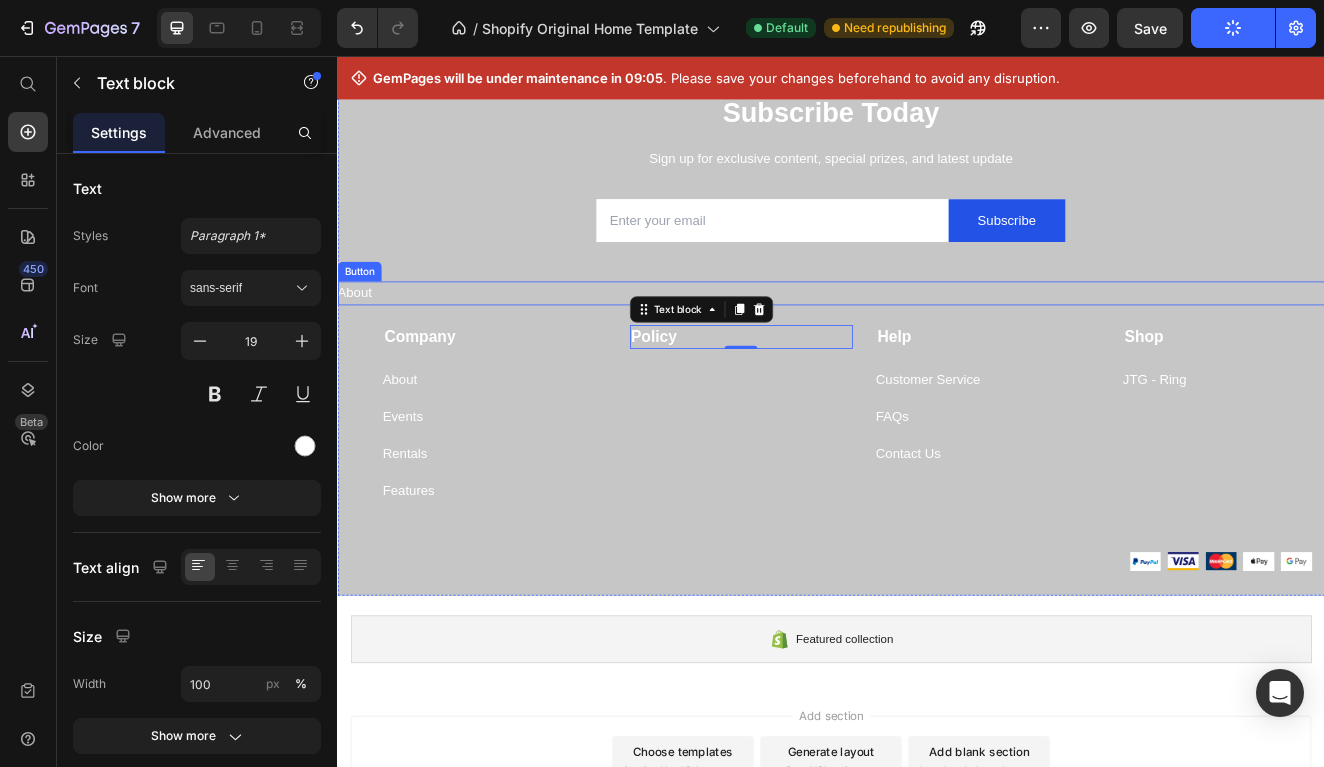 click on "About Button" at bounding box center [937, 335] 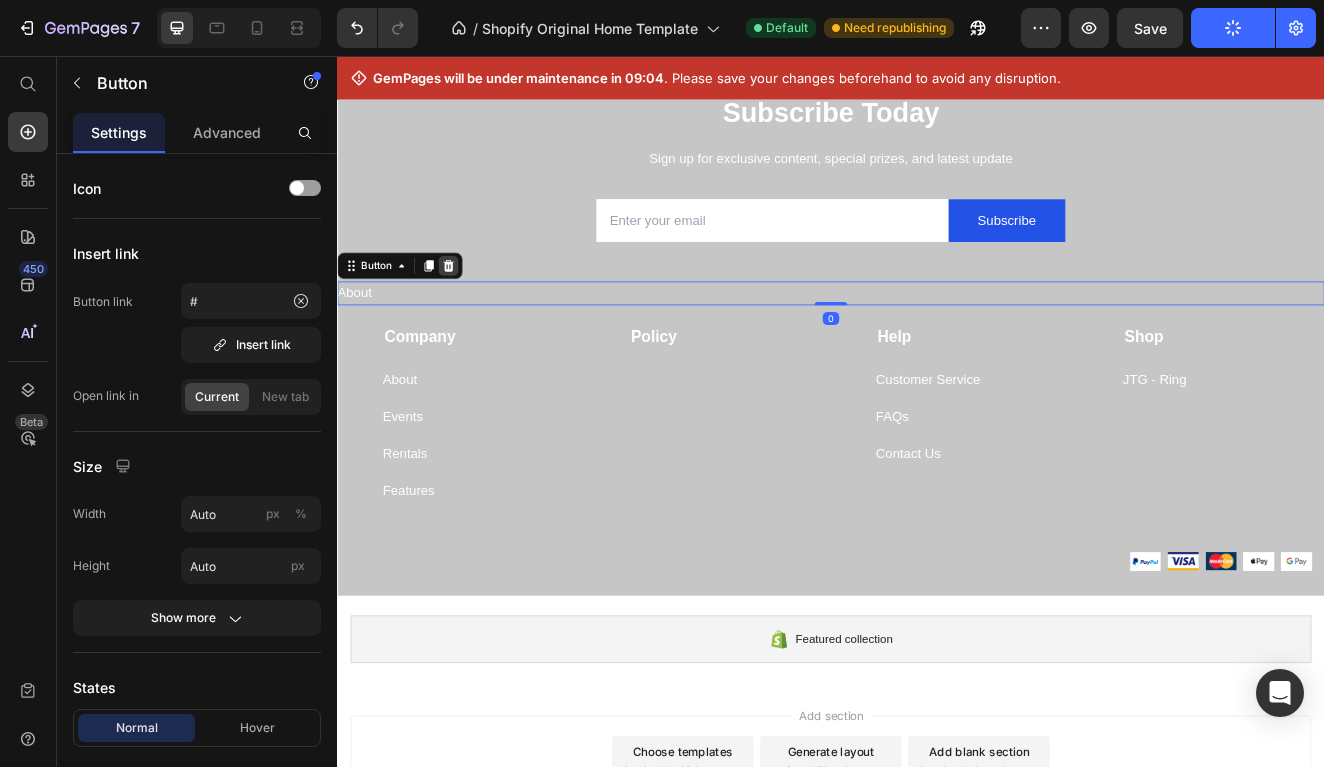 click 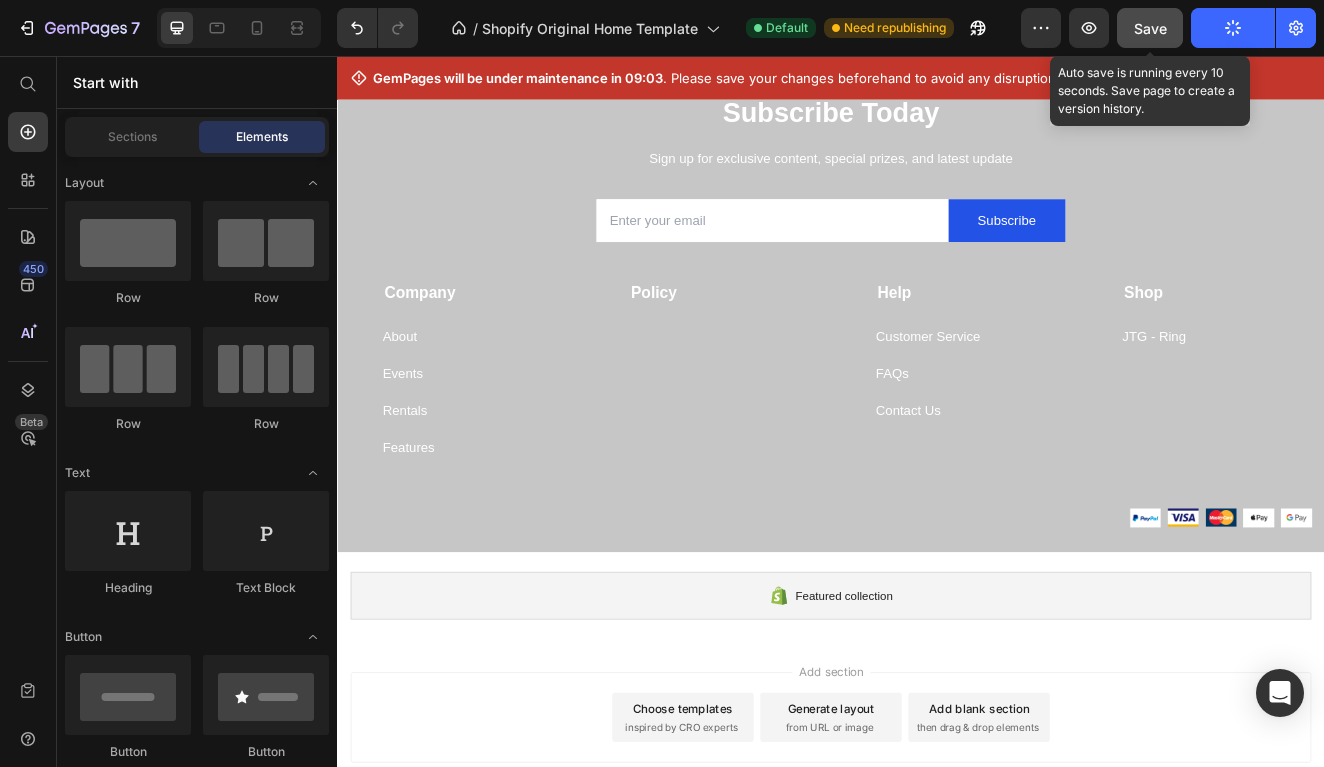 click on "Save" at bounding box center (1150, 28) 